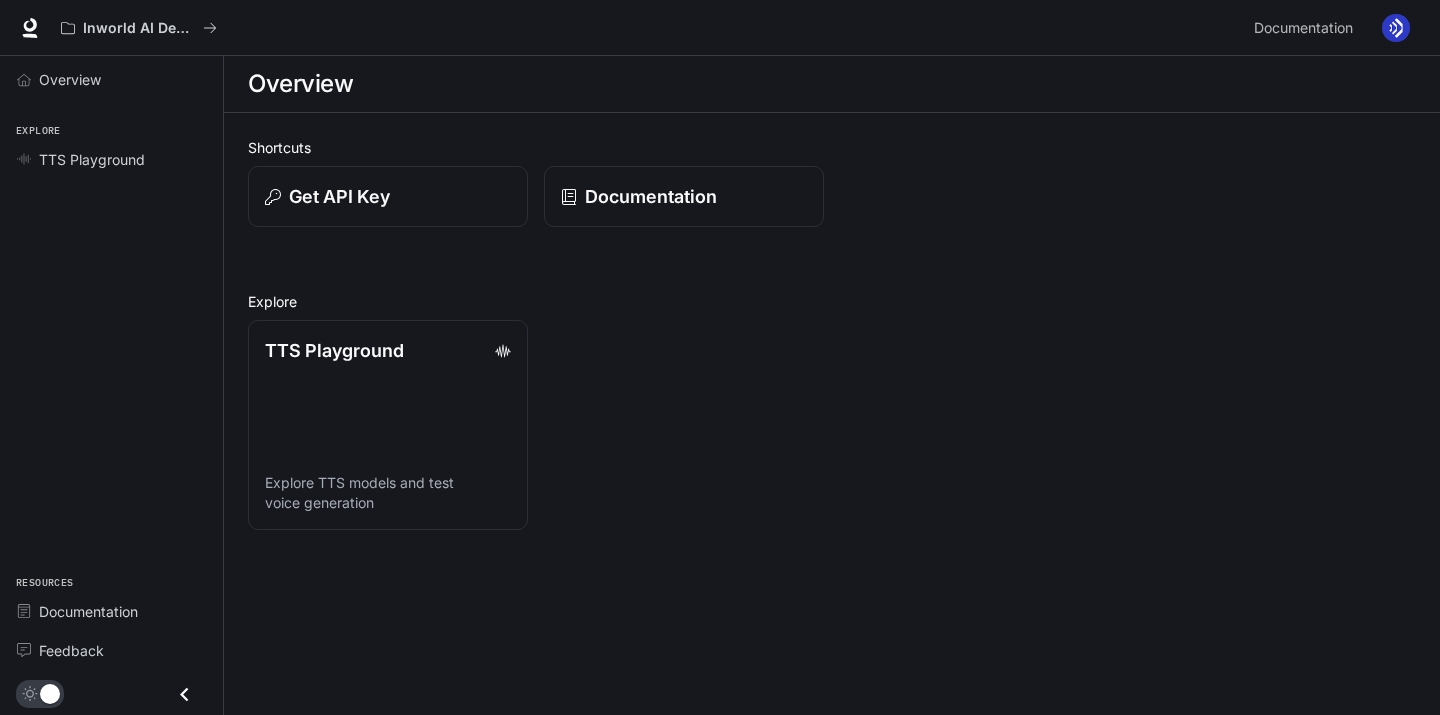 scroll, scrollTop: 0, scrollLeft: 0, axis: both 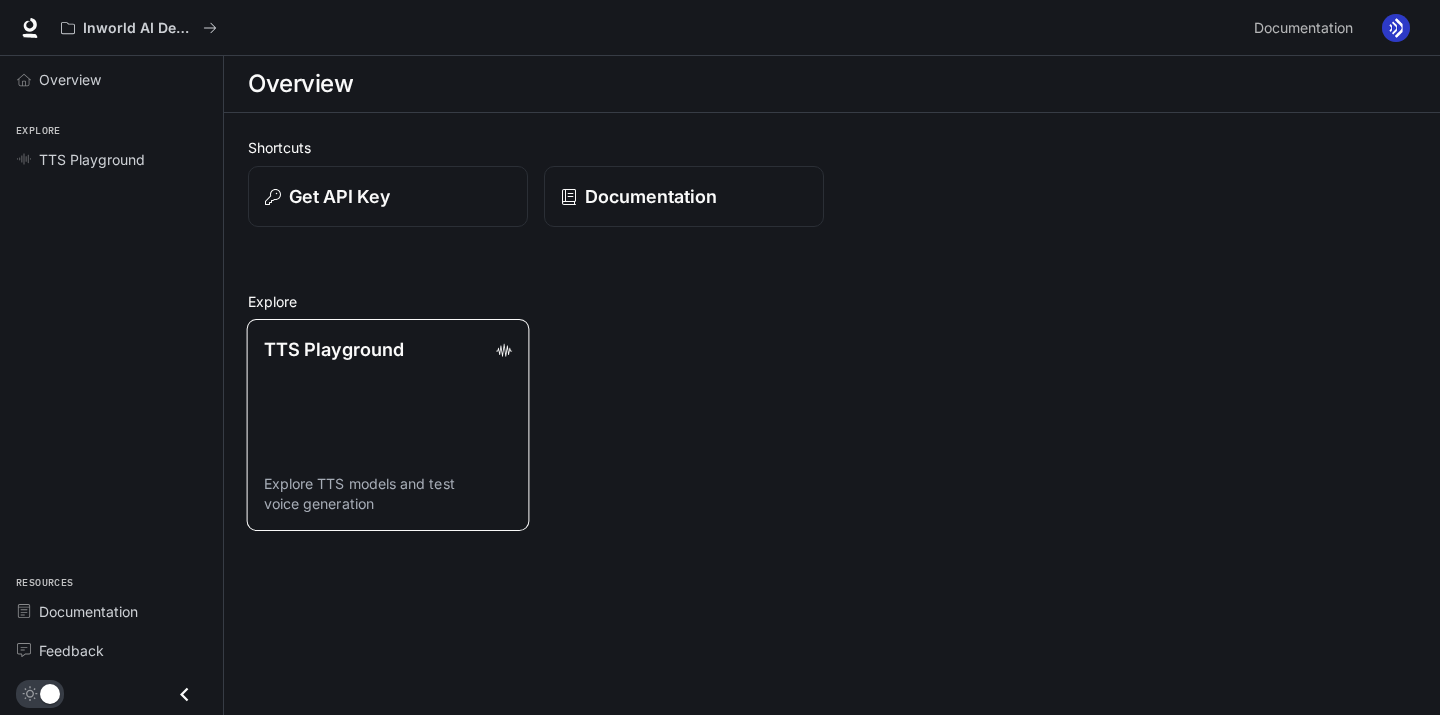 click on "TTS Playground Explore TTS models and test voice generation" at bounding box center (388, 425) 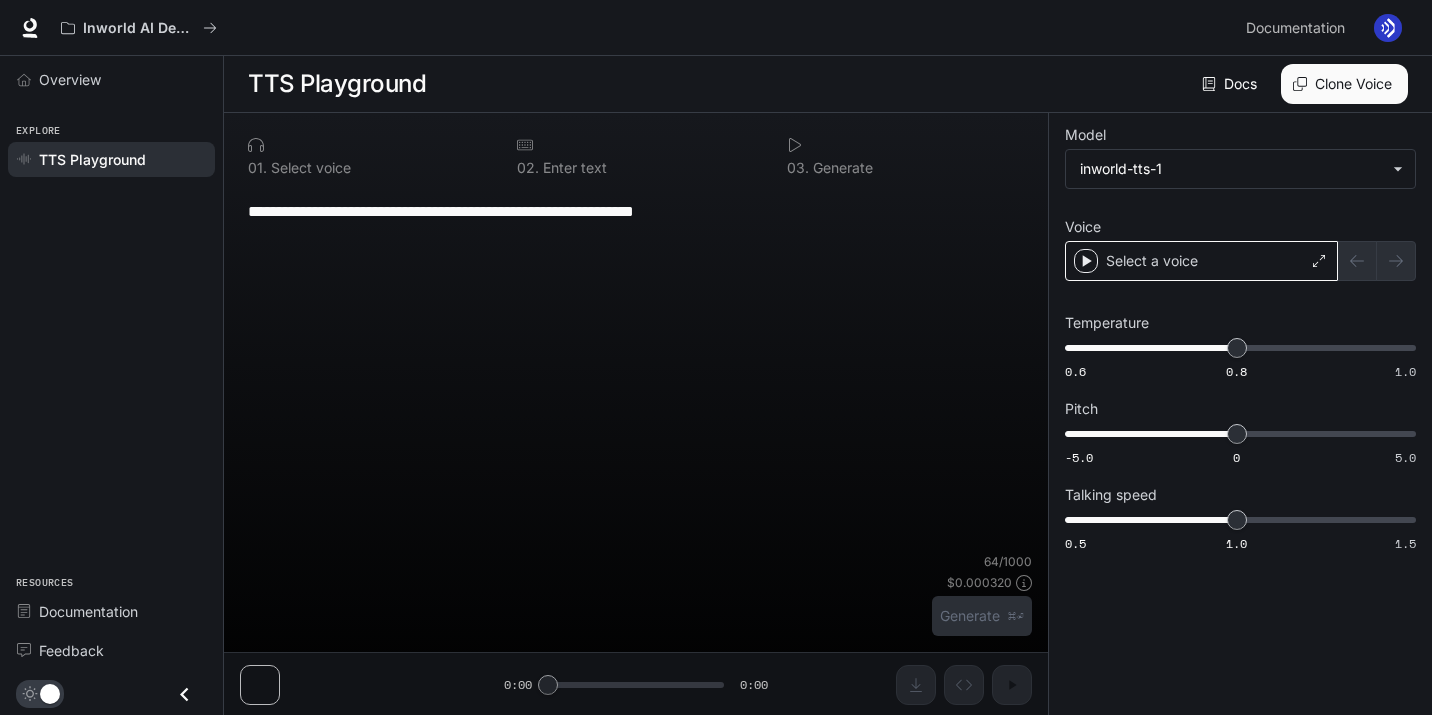 click on "Select a voice" at bounding box center (1201, 261) 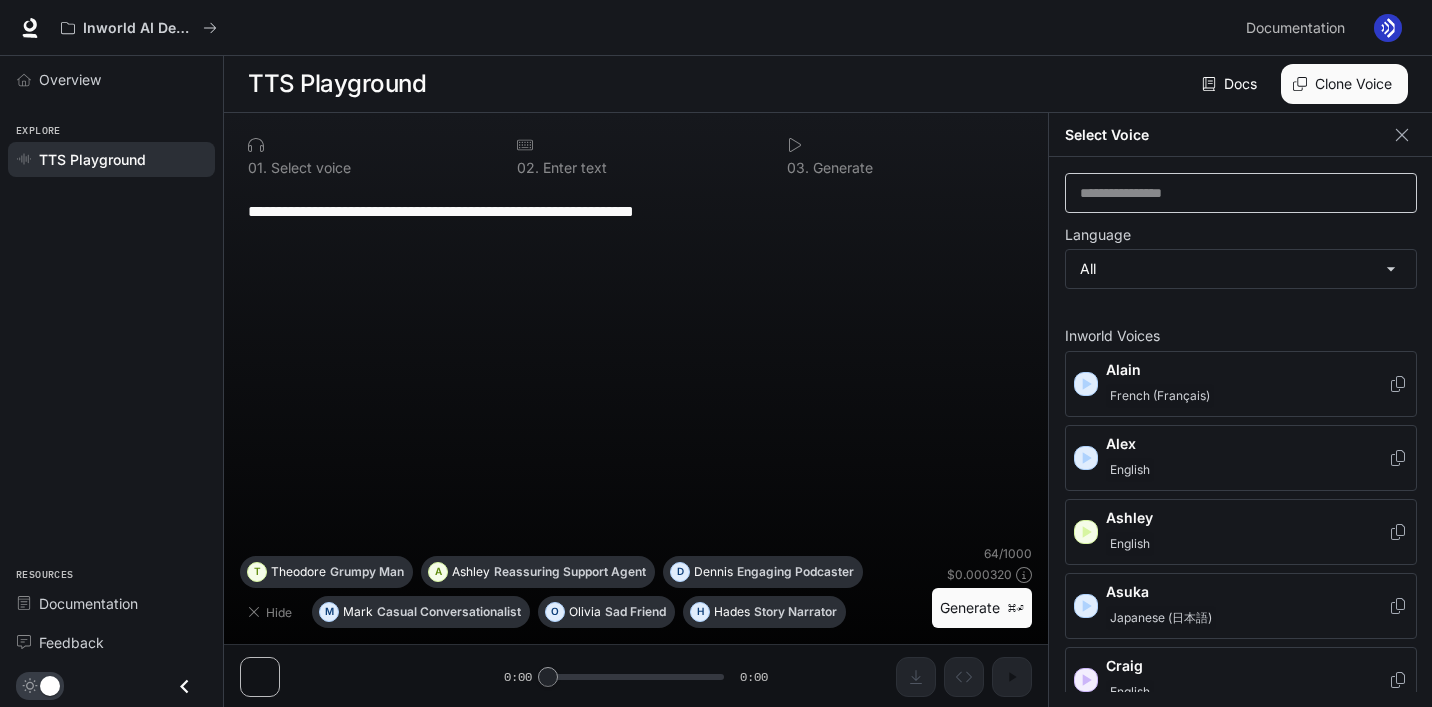 click on "​" at bounding box center (1241, 193) 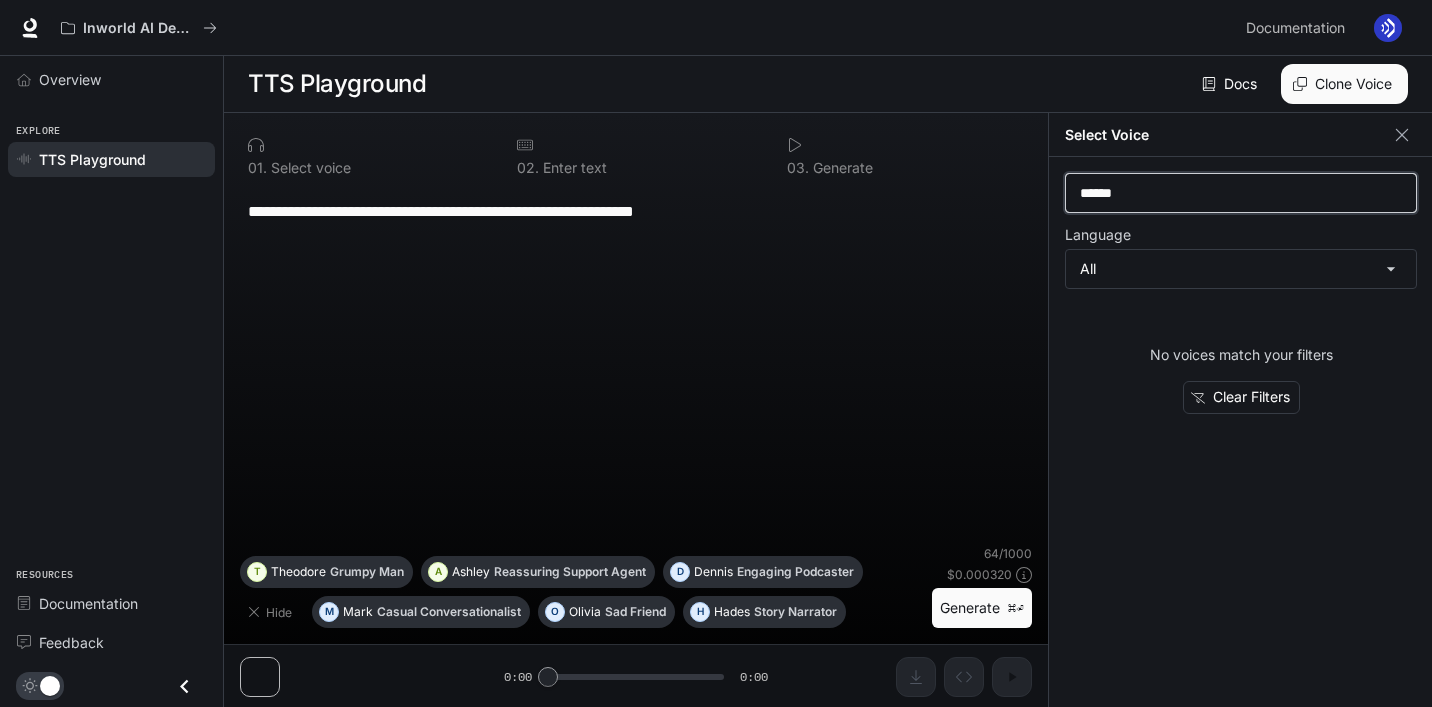 type on "*******" 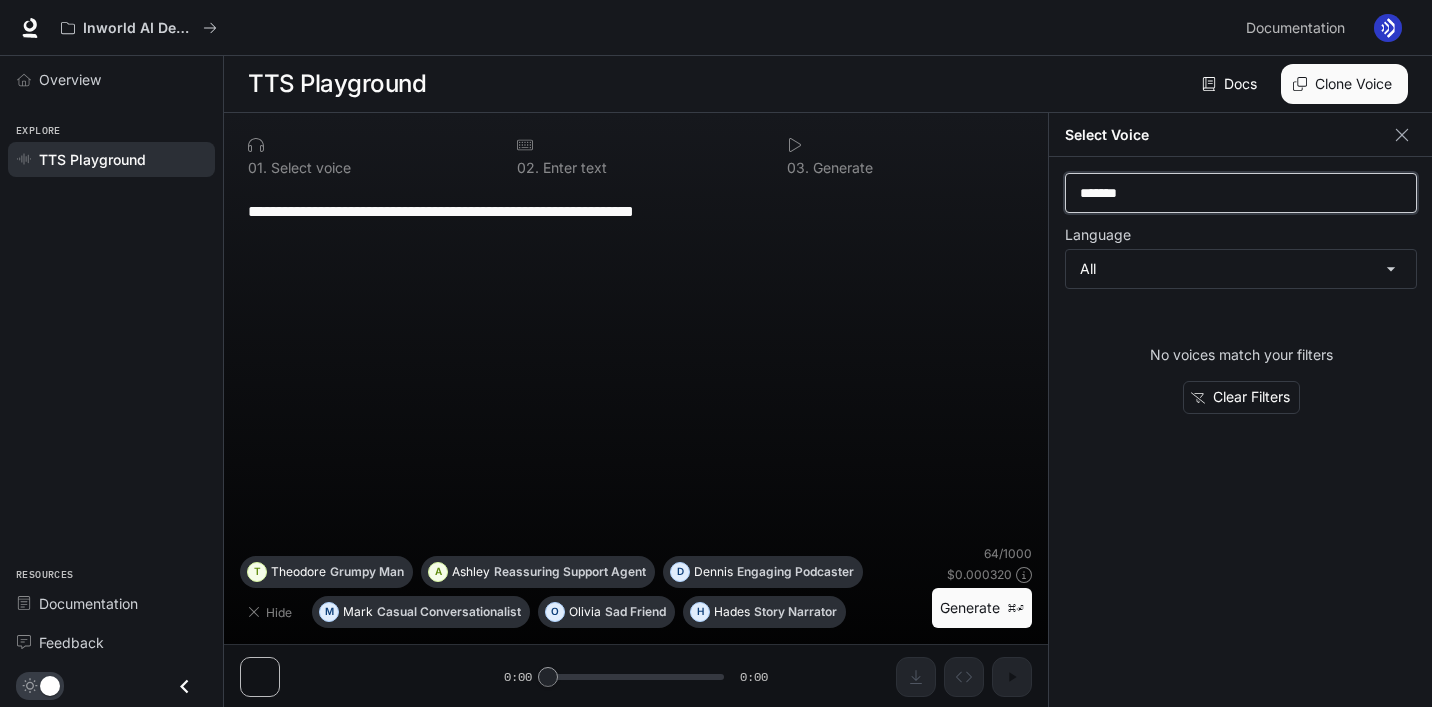 type 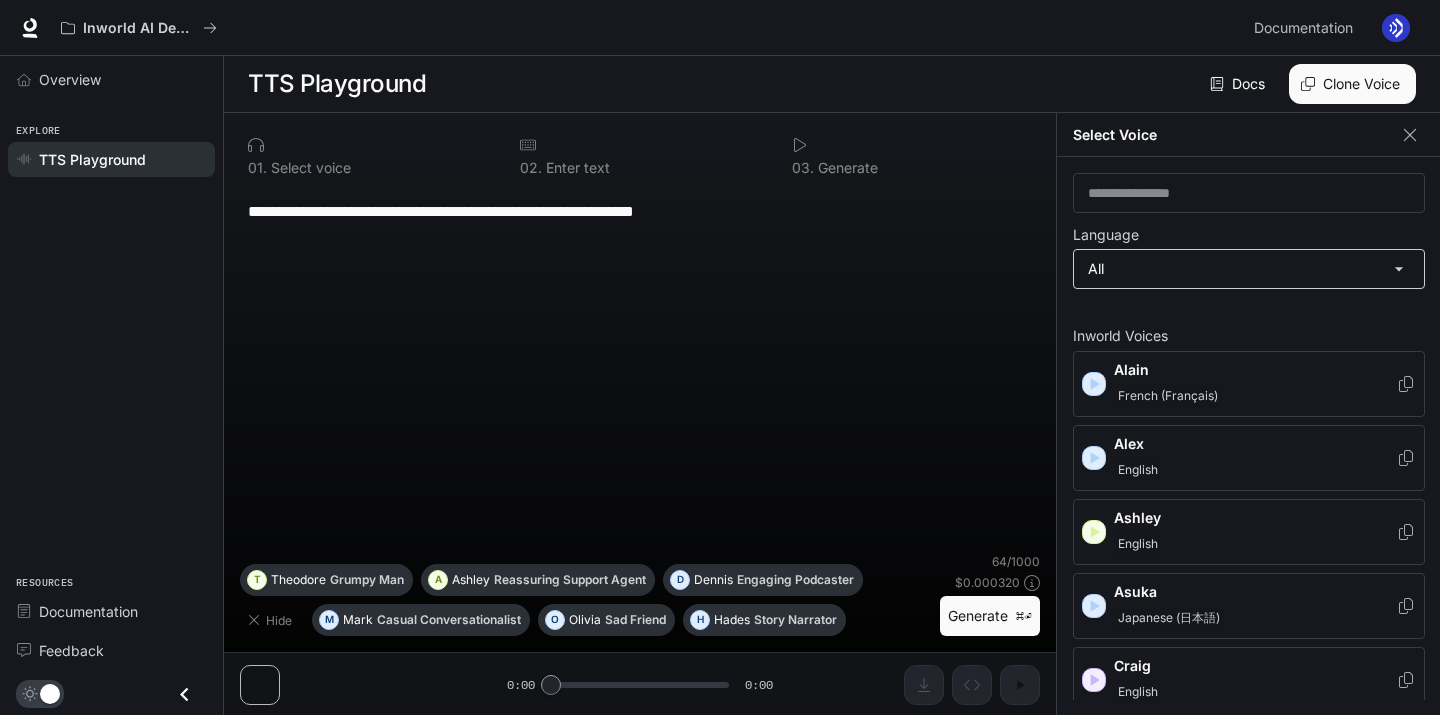 click on "**********" at bounding box center [720, 358] 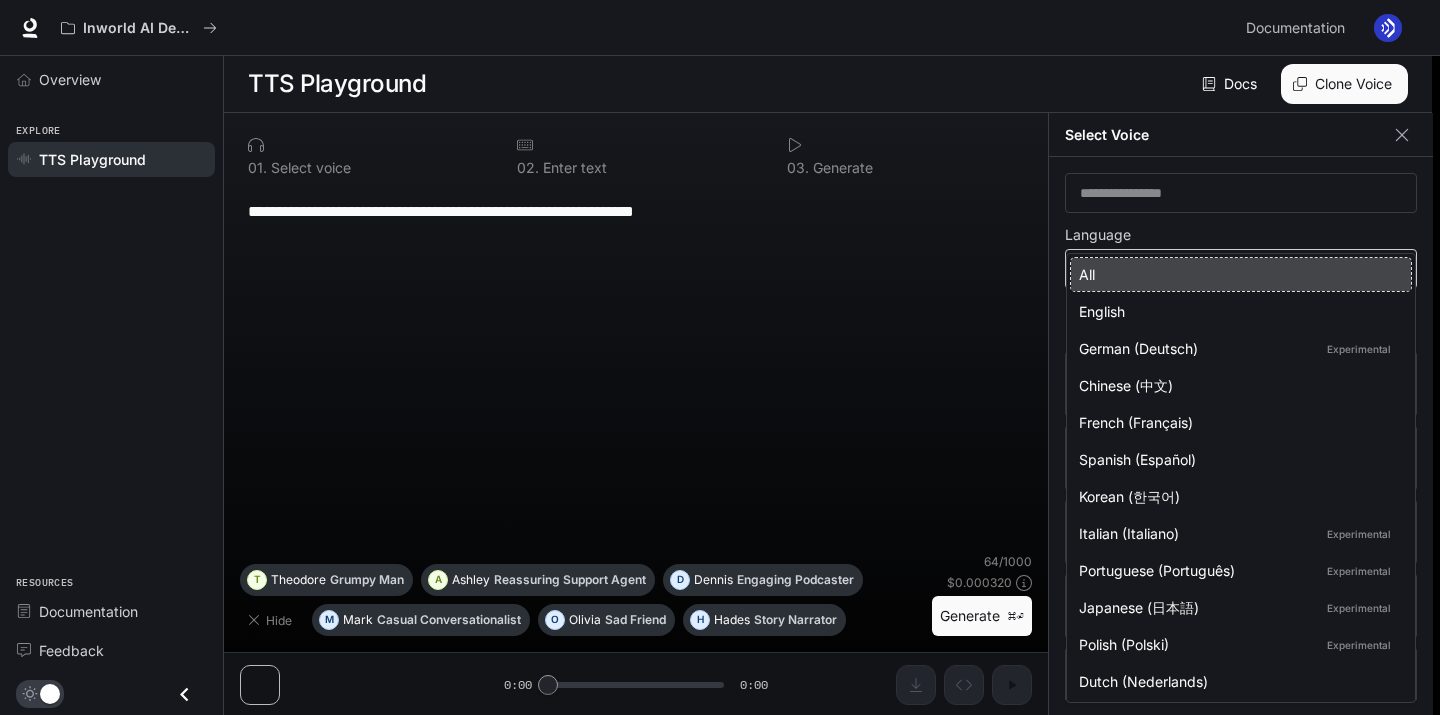 type 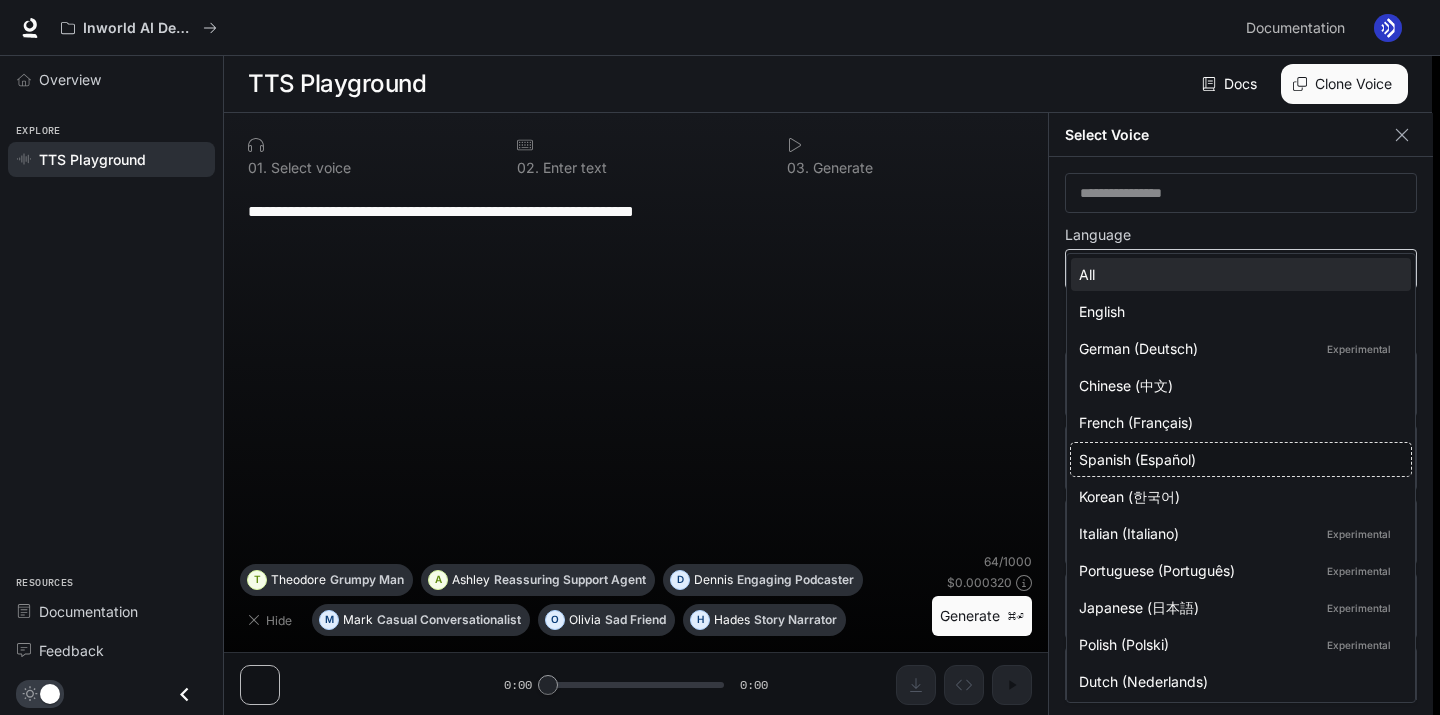 type 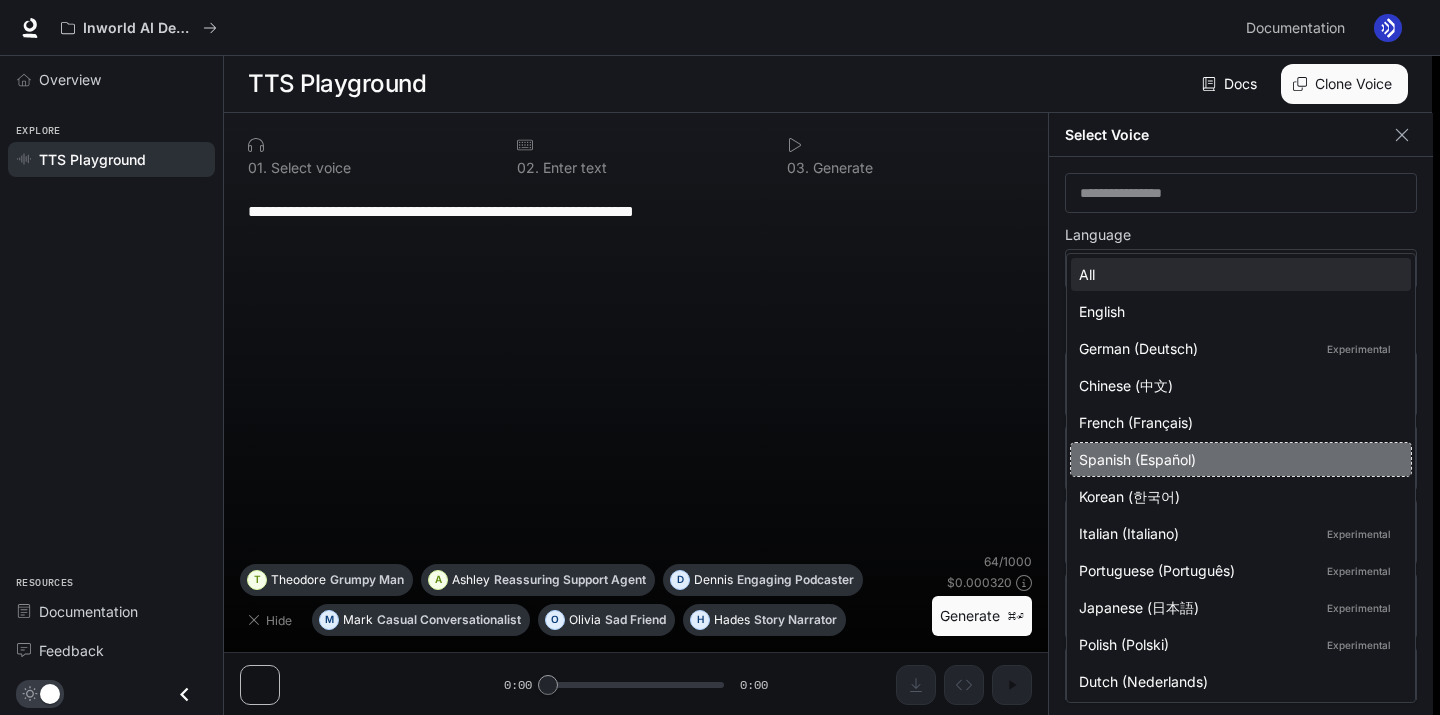 click on "Spanish (Español)" at bounding box center (1237, 459) 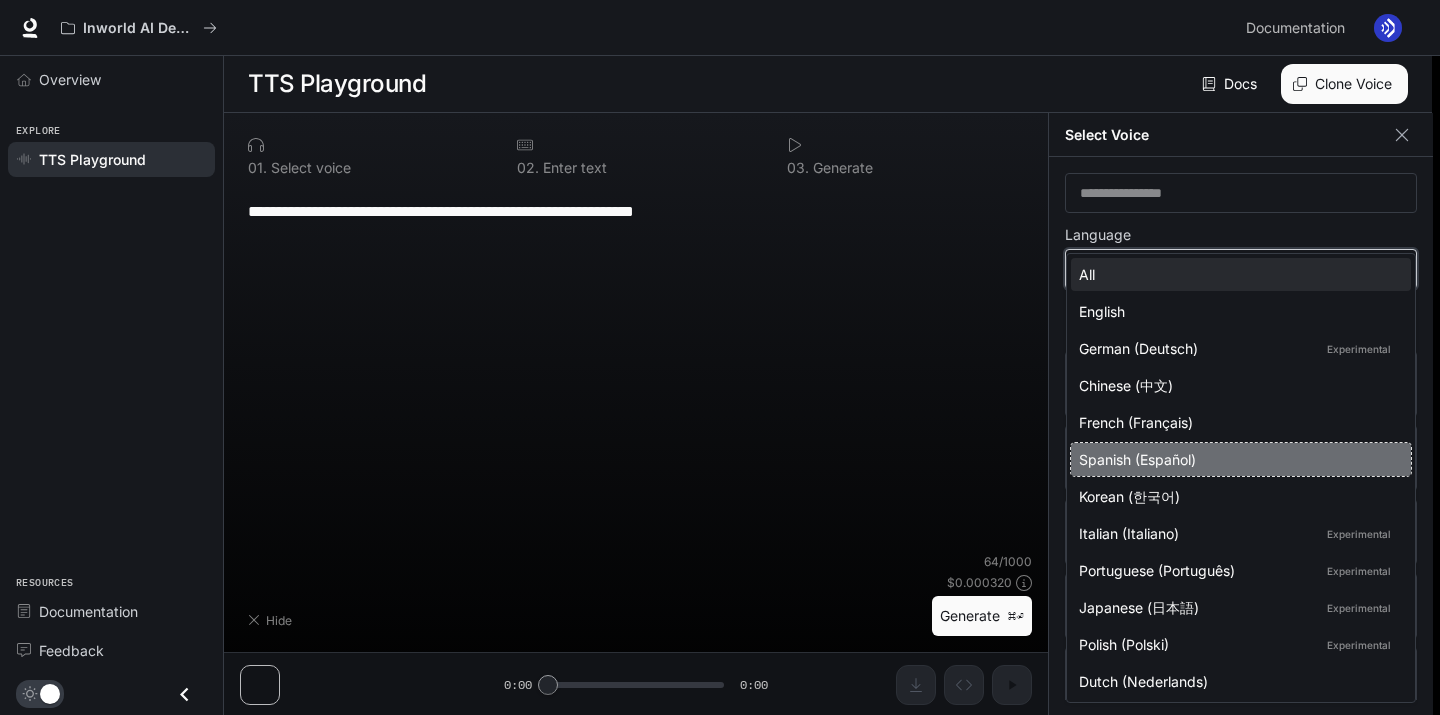 type on "*****" 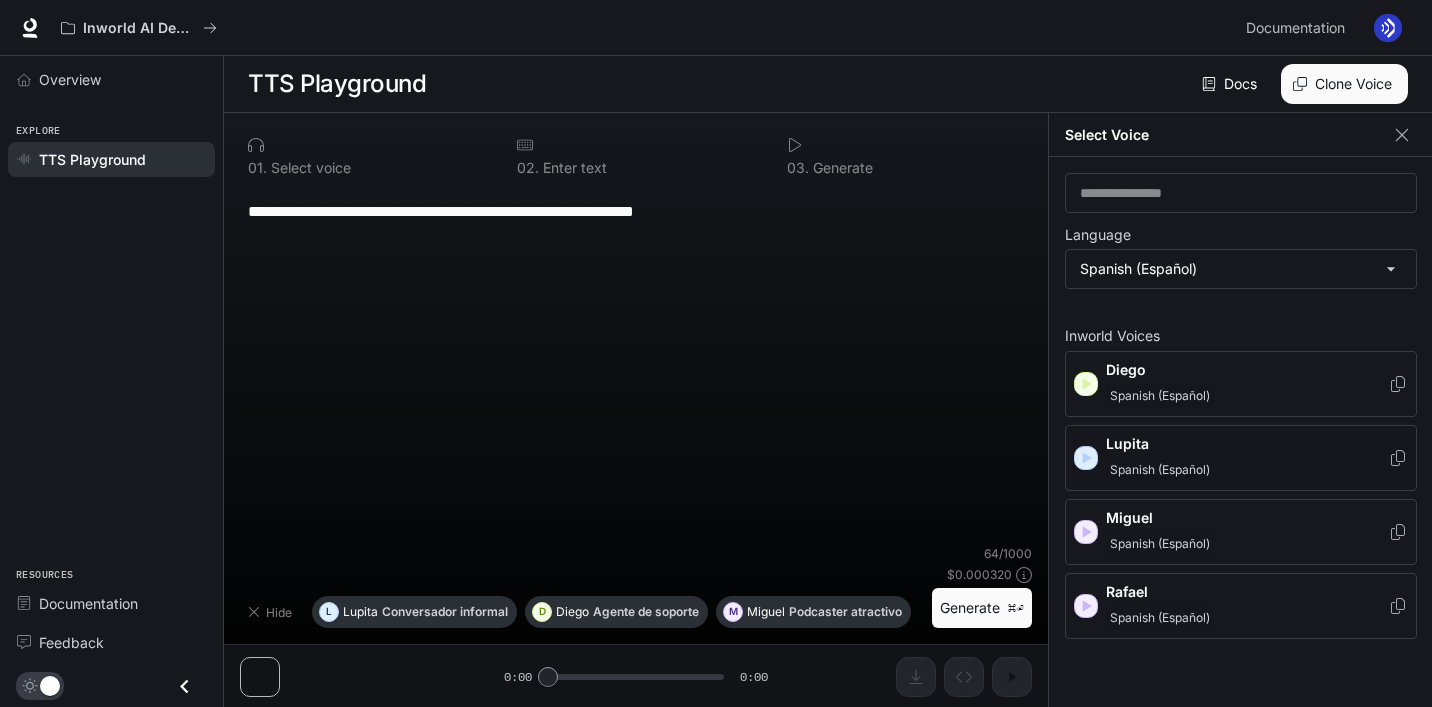 click on "Spanish (Español)" at bounding box center [1247, 470] 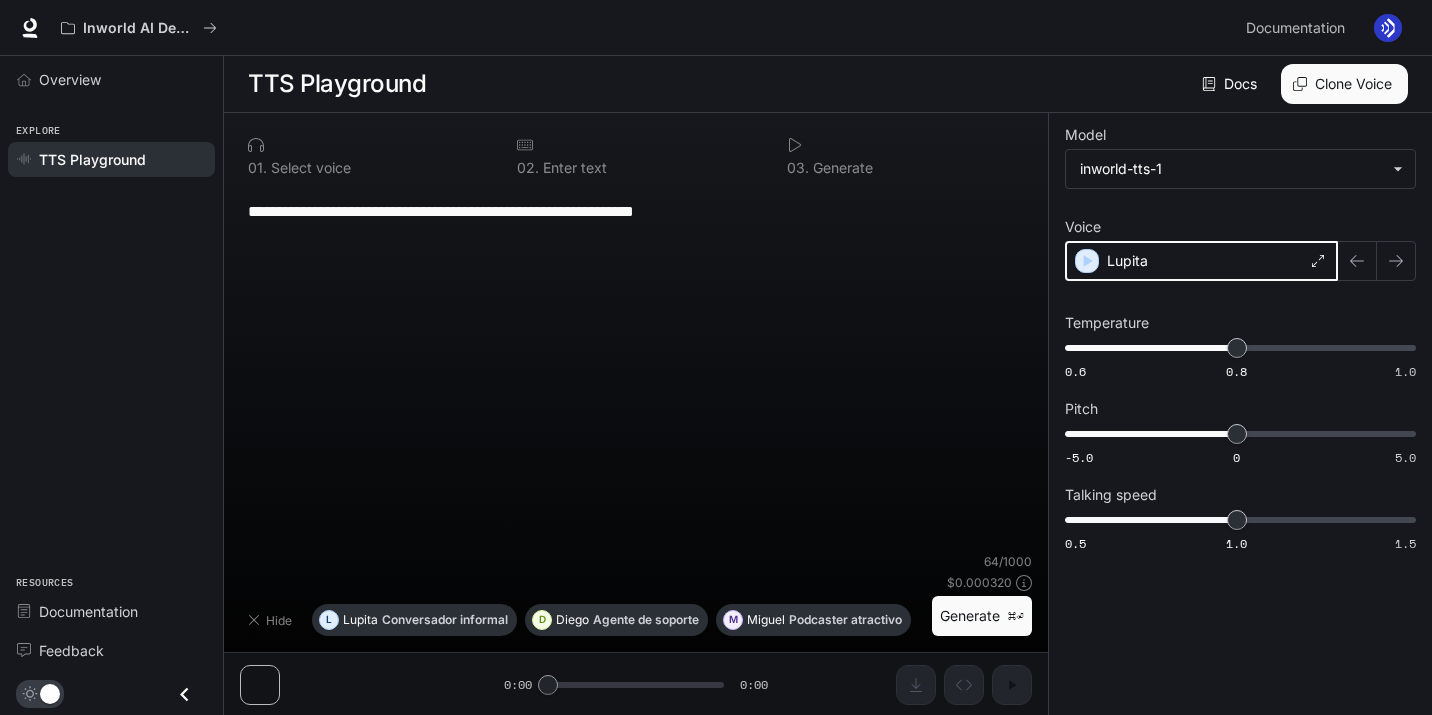 click 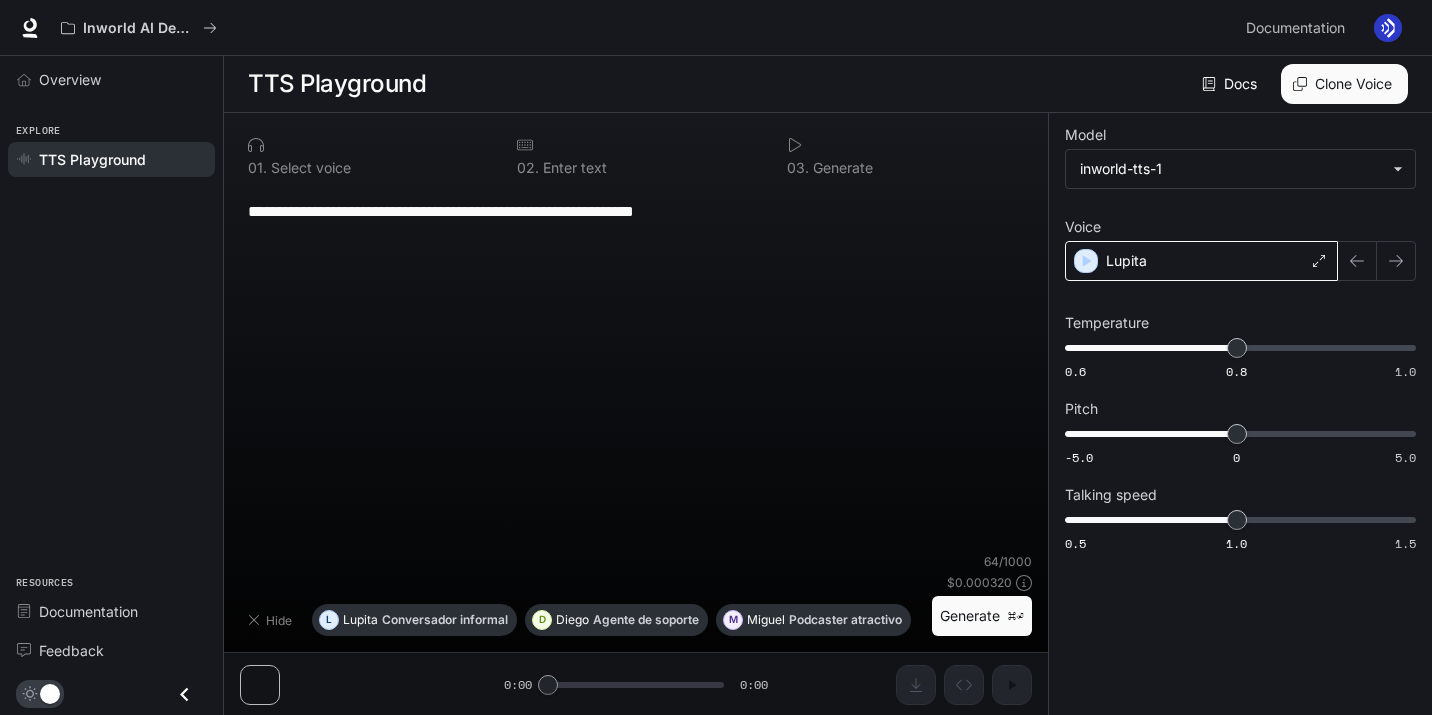 click on "Lupita" at bounding box center [1201, 261] 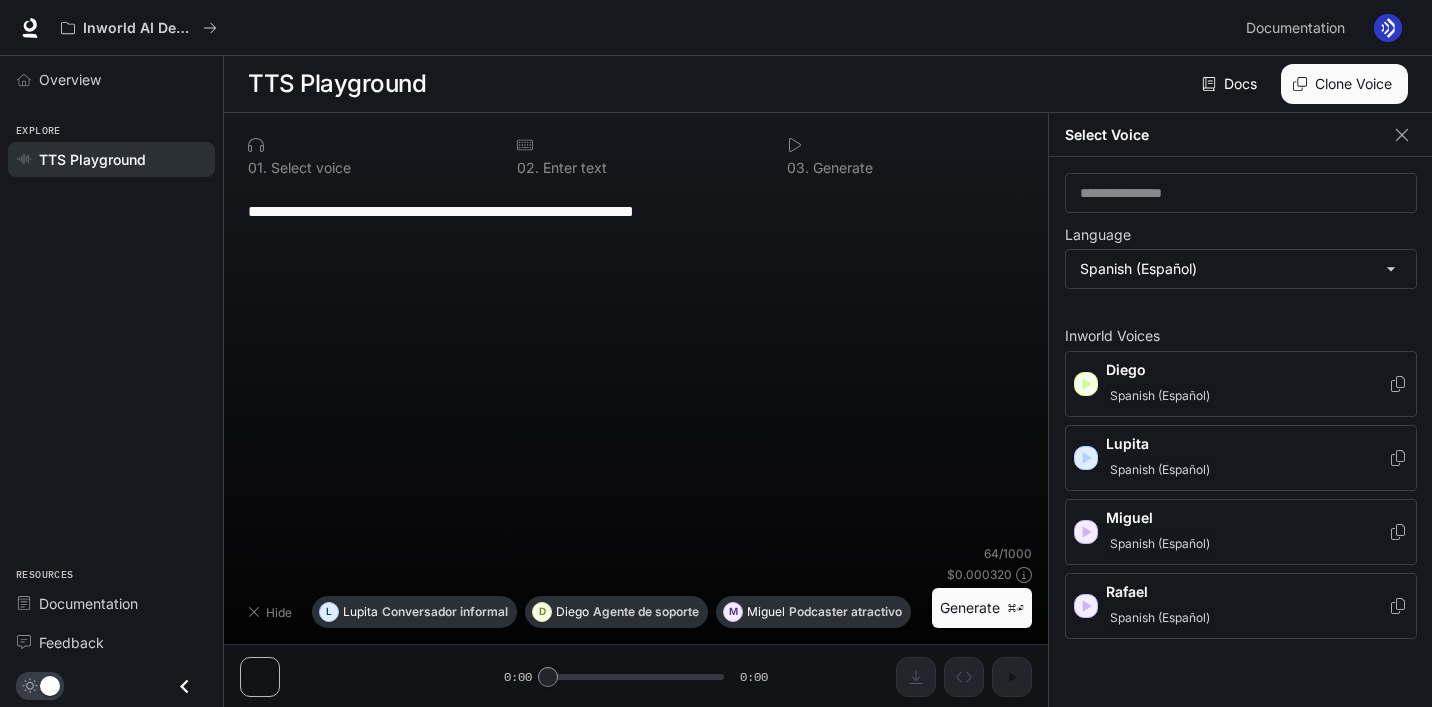click on "**********" at bounding box center [636, 366] 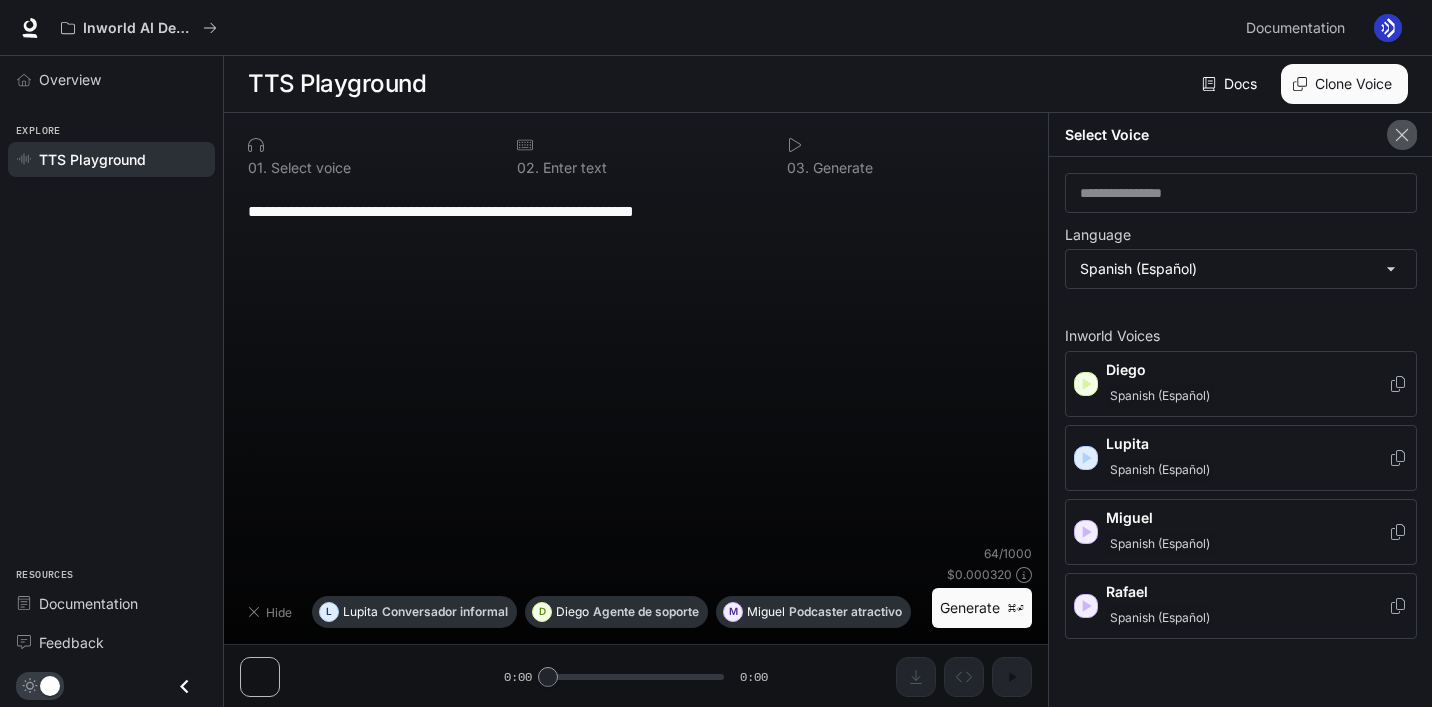 click 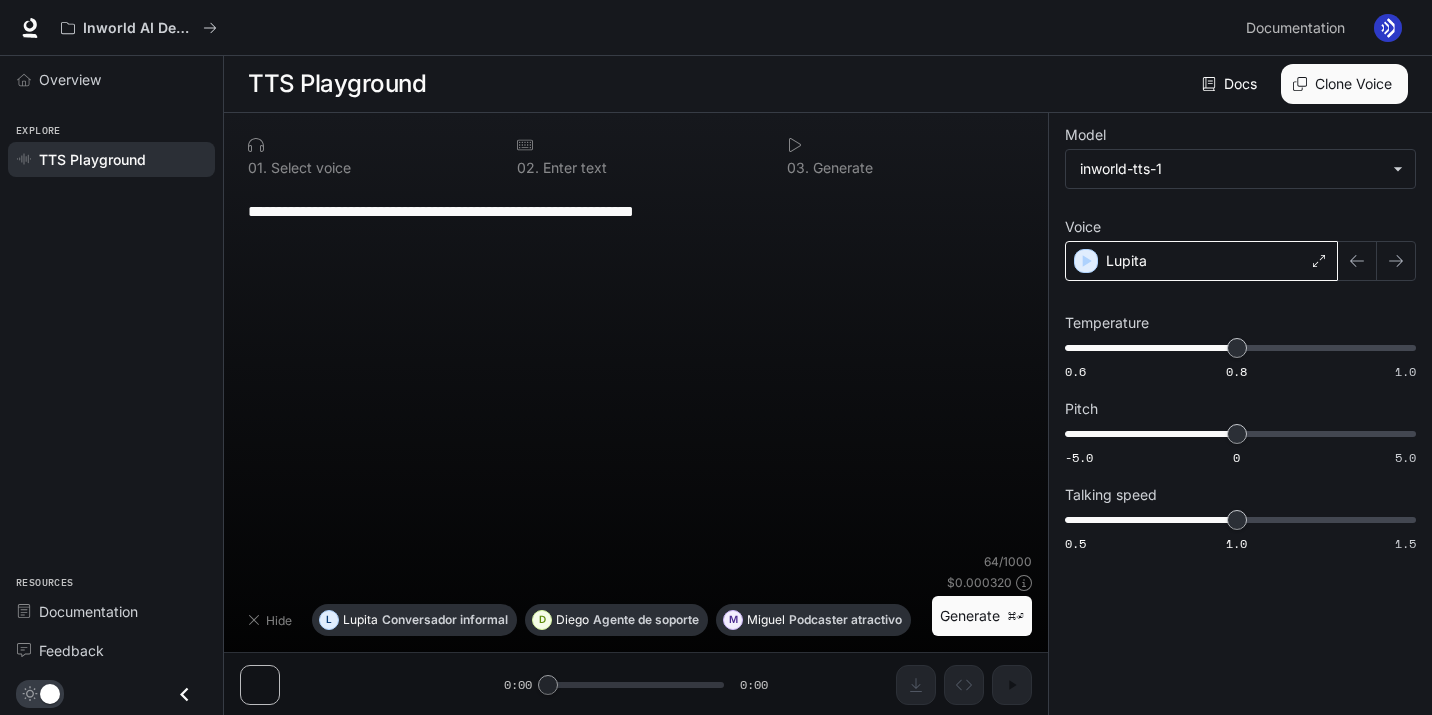 click on "Lupita" at bounding box center [1201, 261] 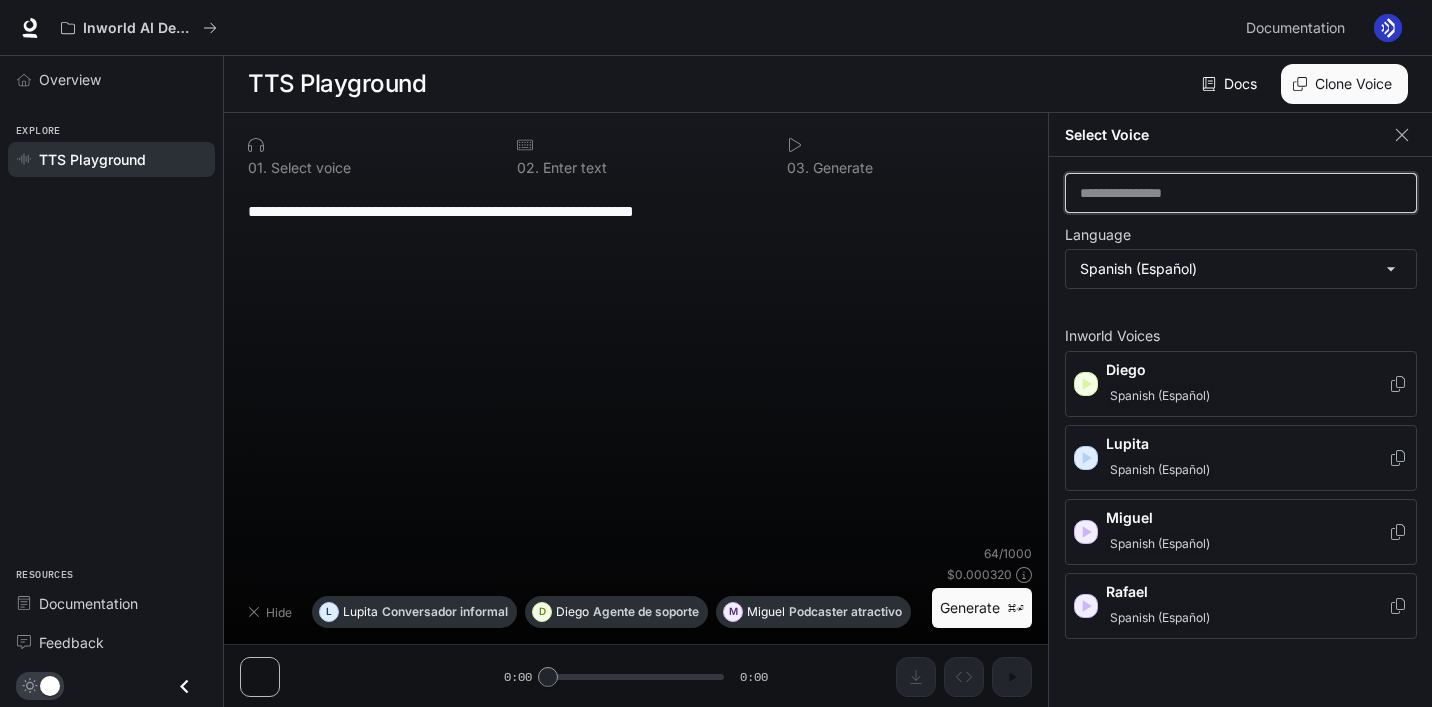 click at bounding box center (1241, 193) 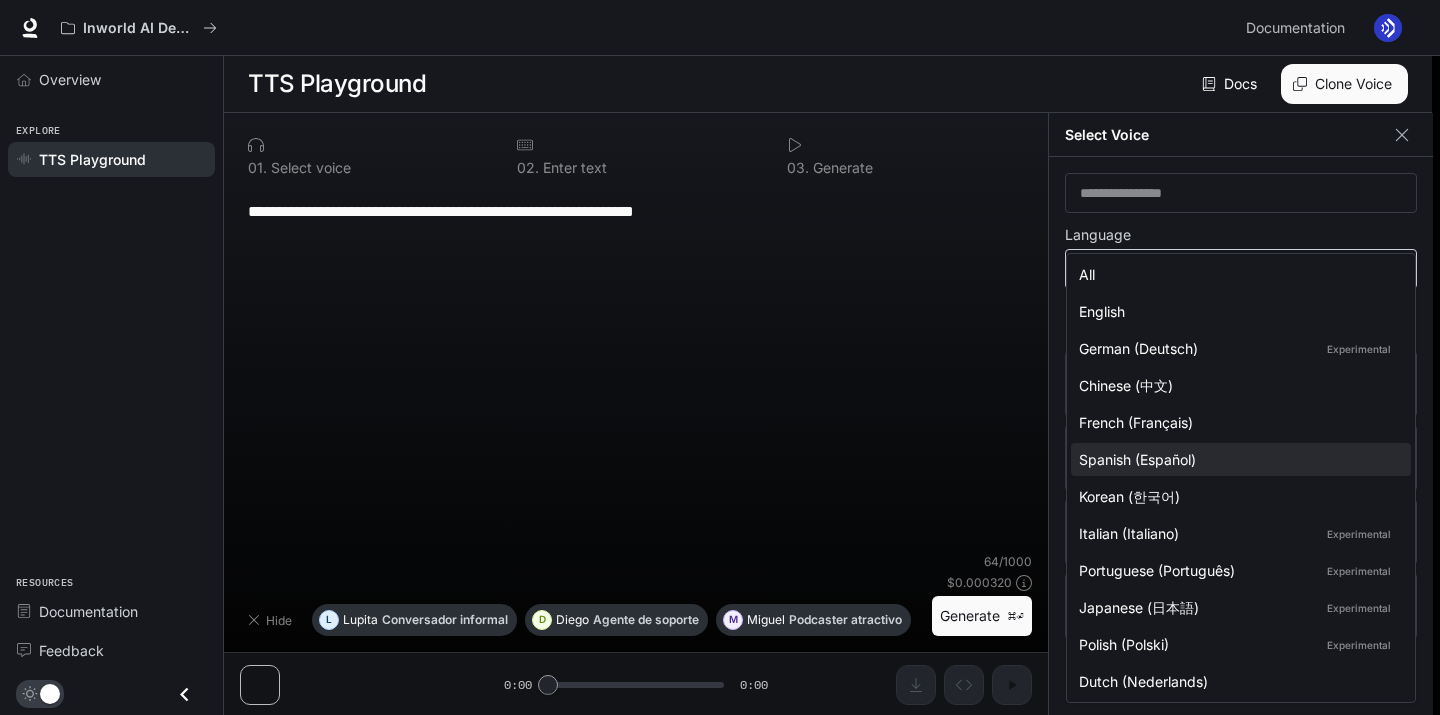 click on "**********" at bounding box center [720, 358] 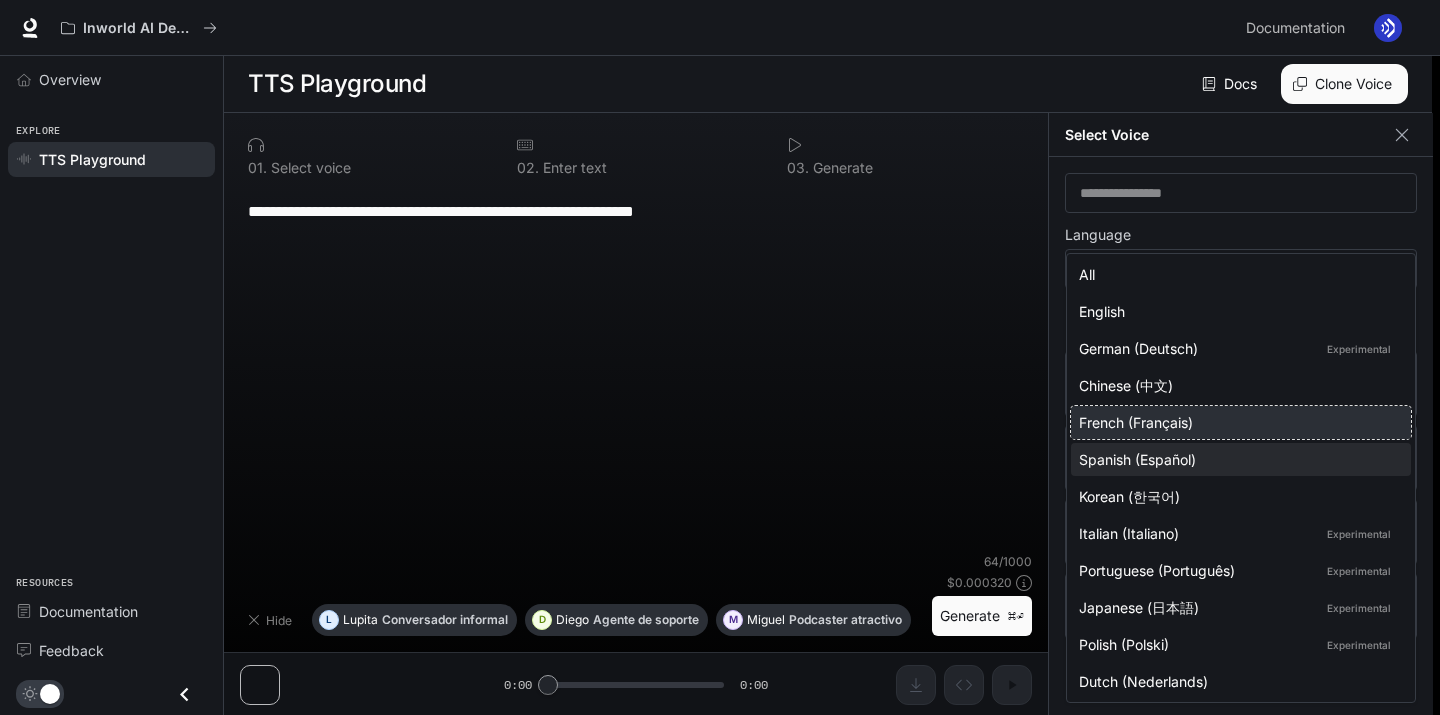 click on "French (Français)" at bounding box center [1237, 422] 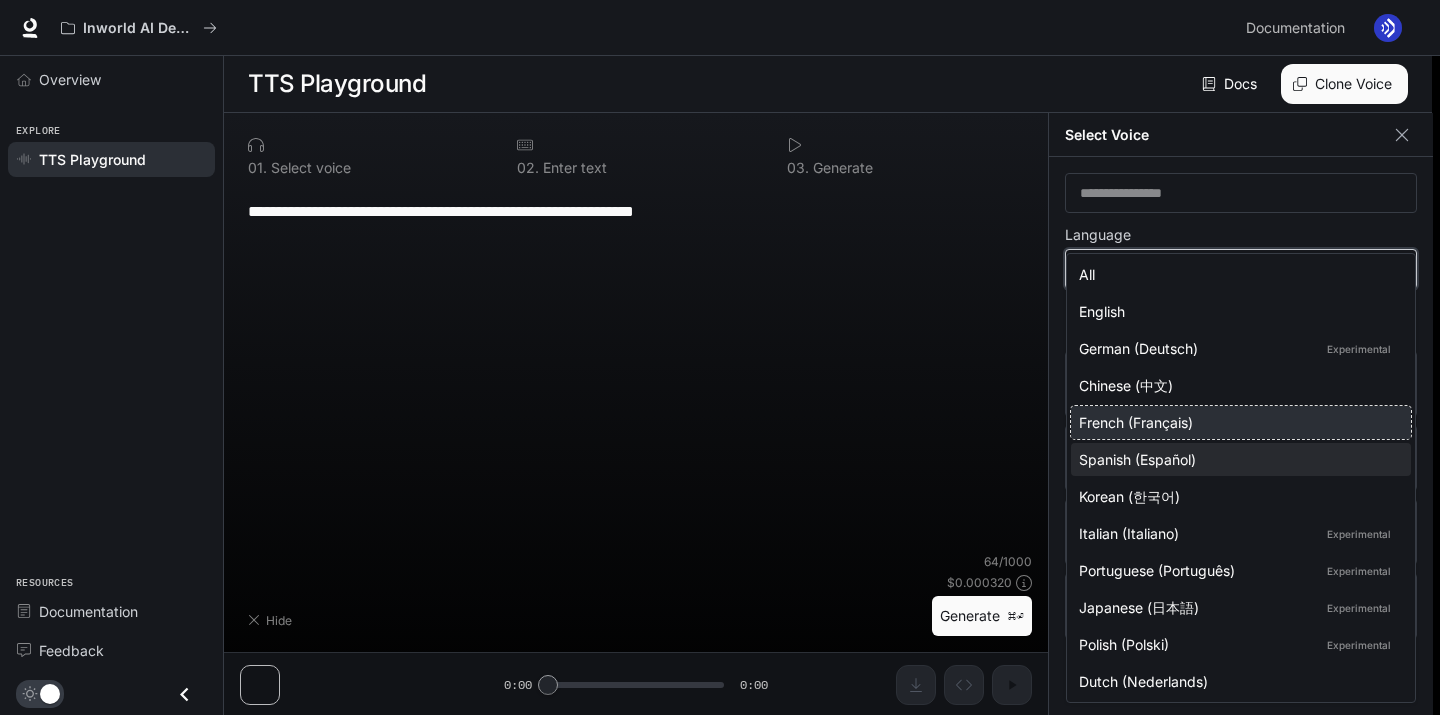 type on "*****" 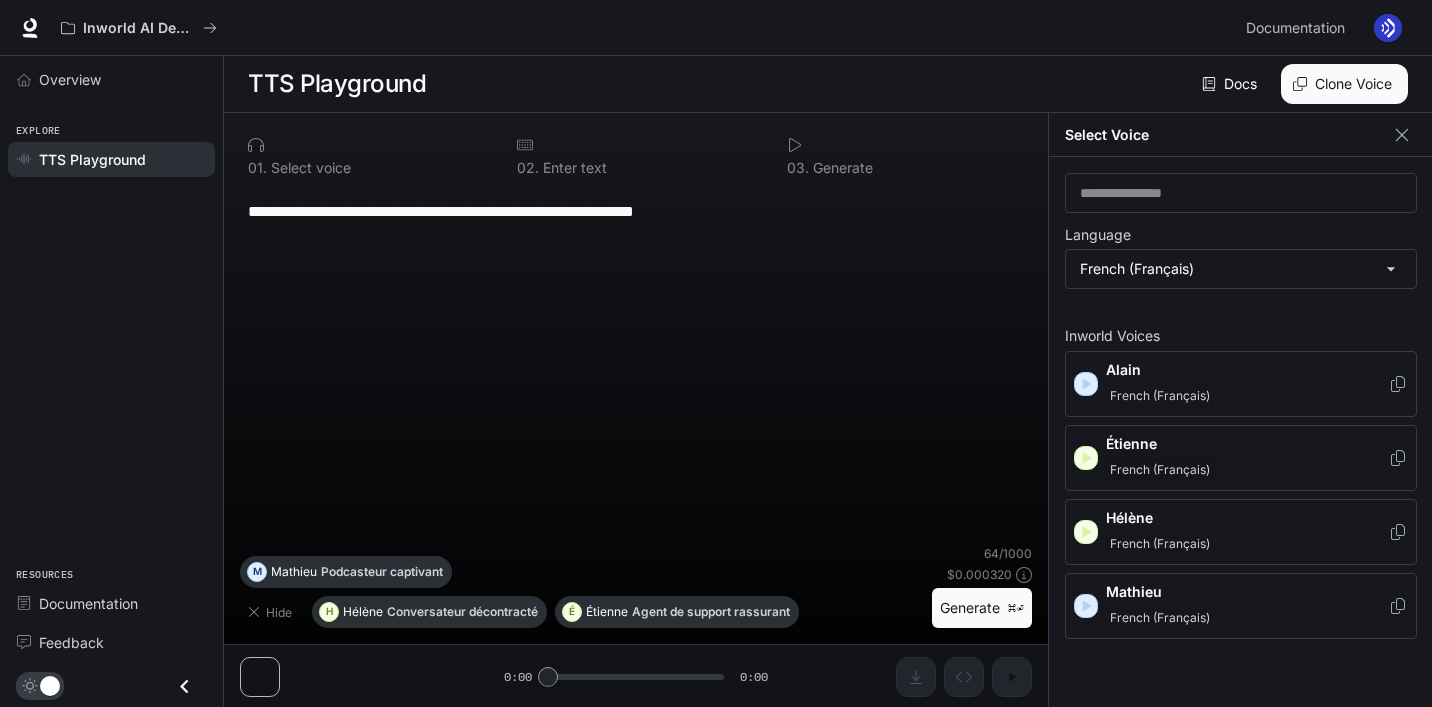 click 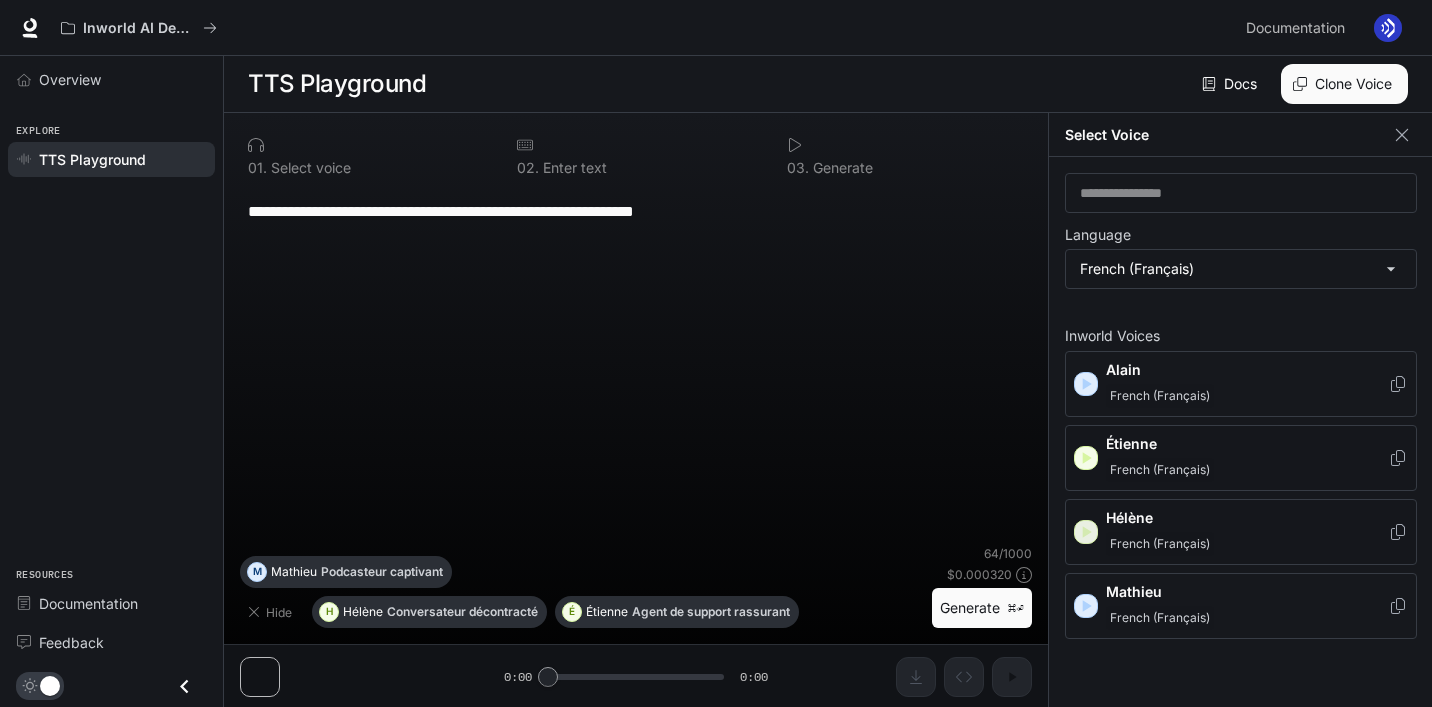click 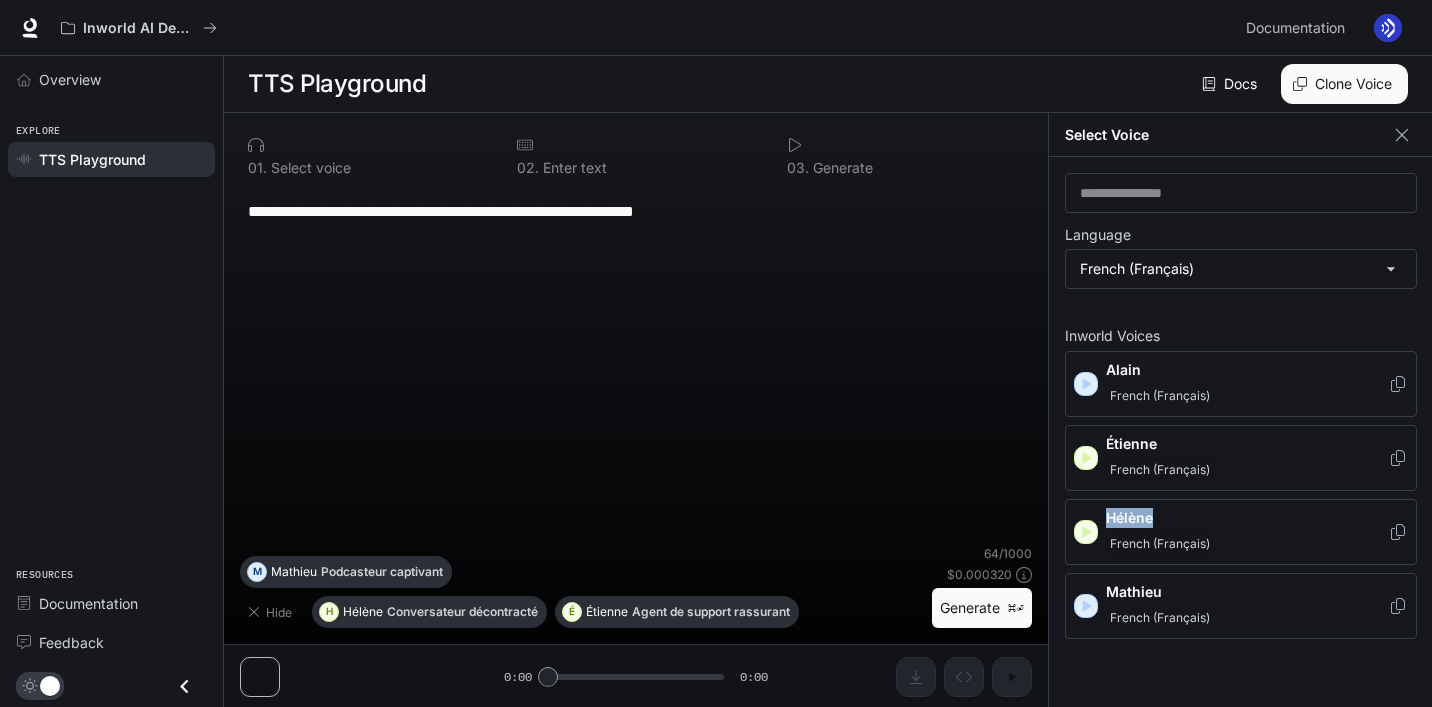 copy on "Hélène" 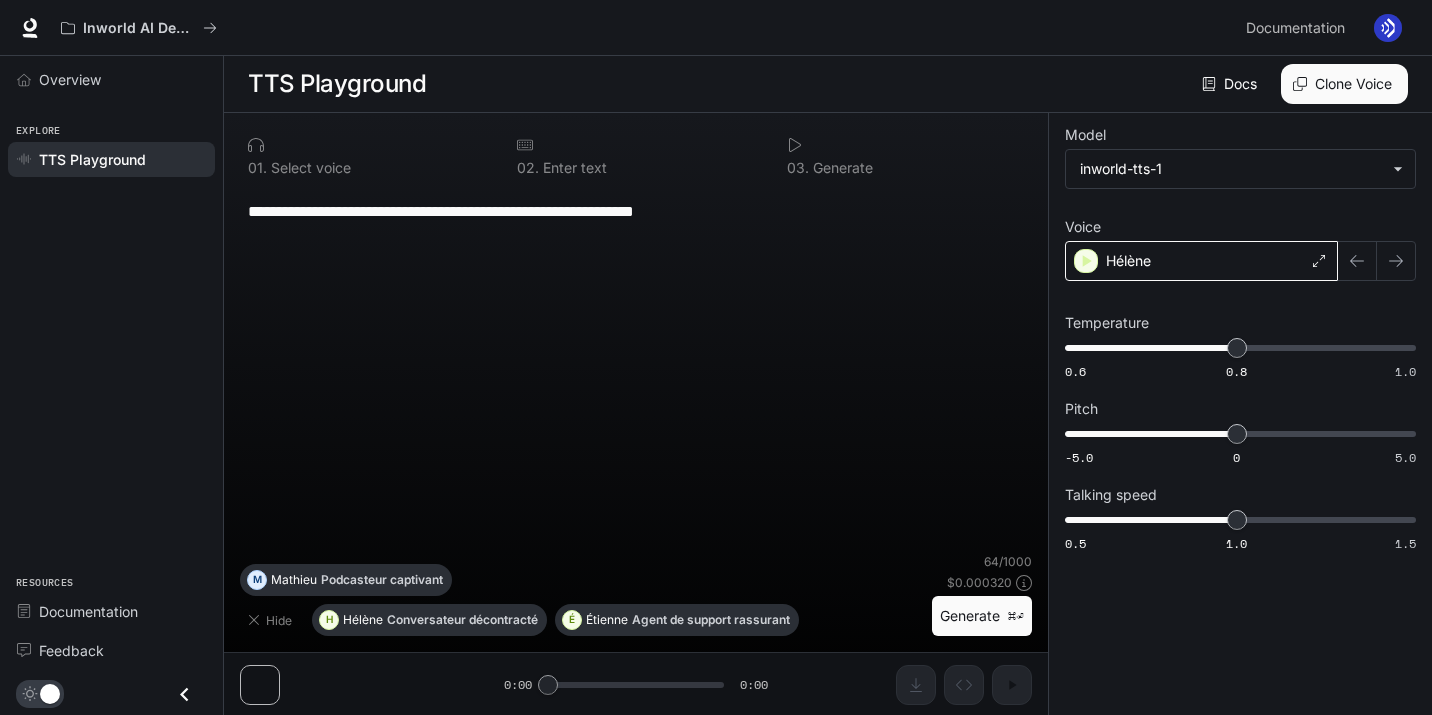 click on "Hélène" at bounding box center [1128, 261] 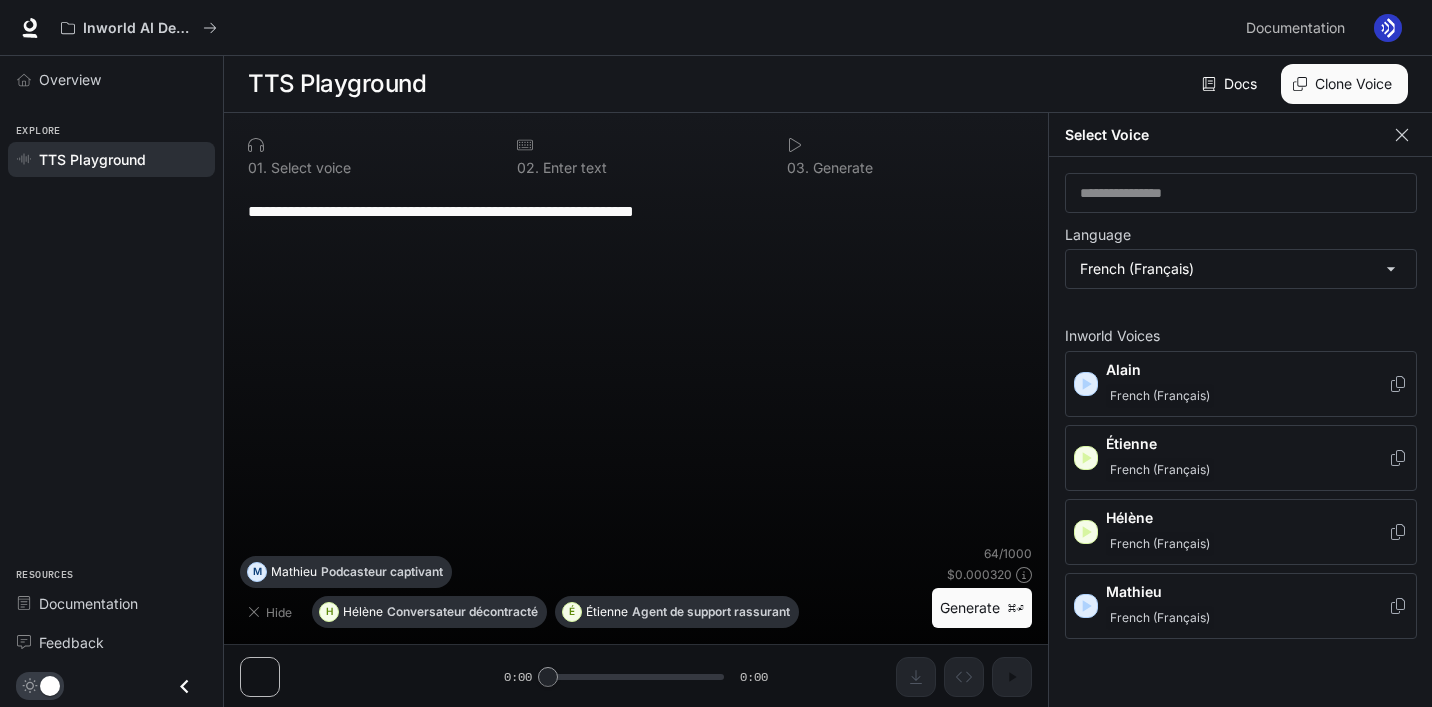 click 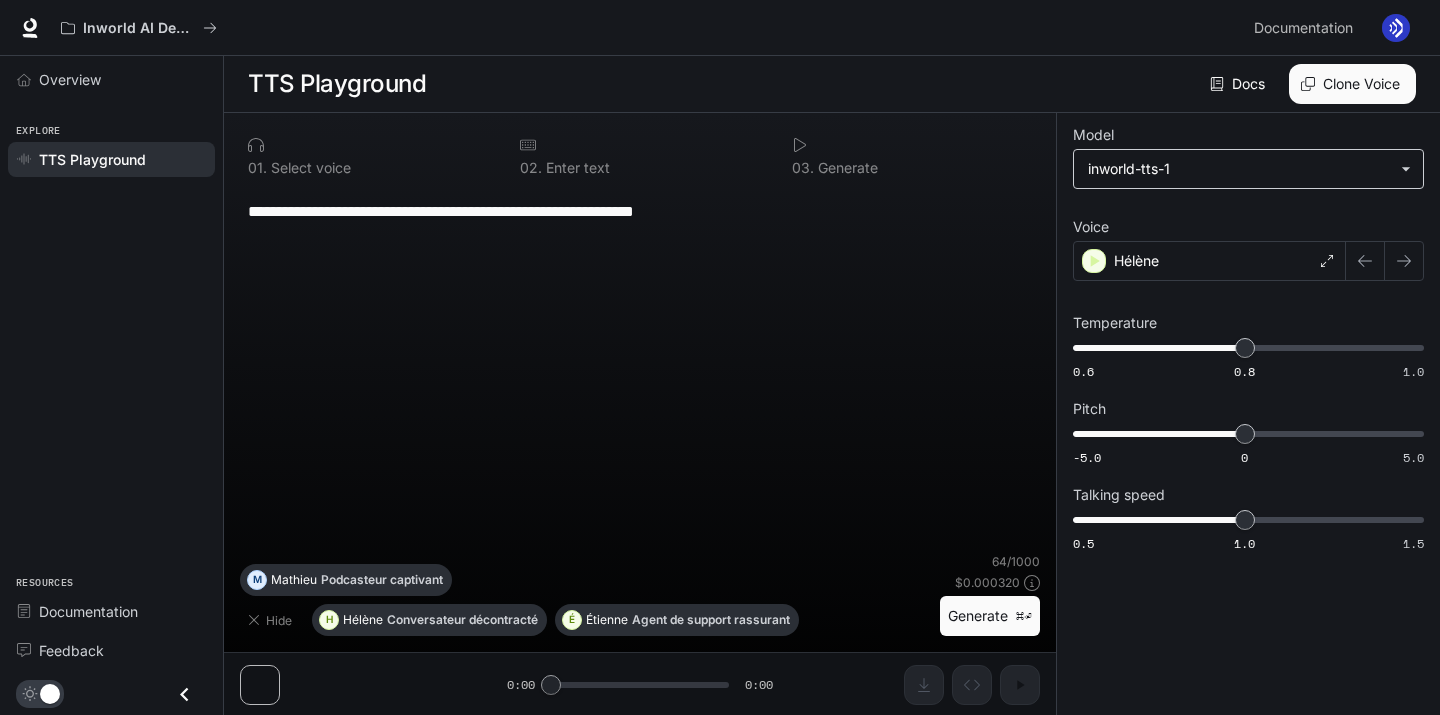 click on "**********" at bounding box center (720, 358) 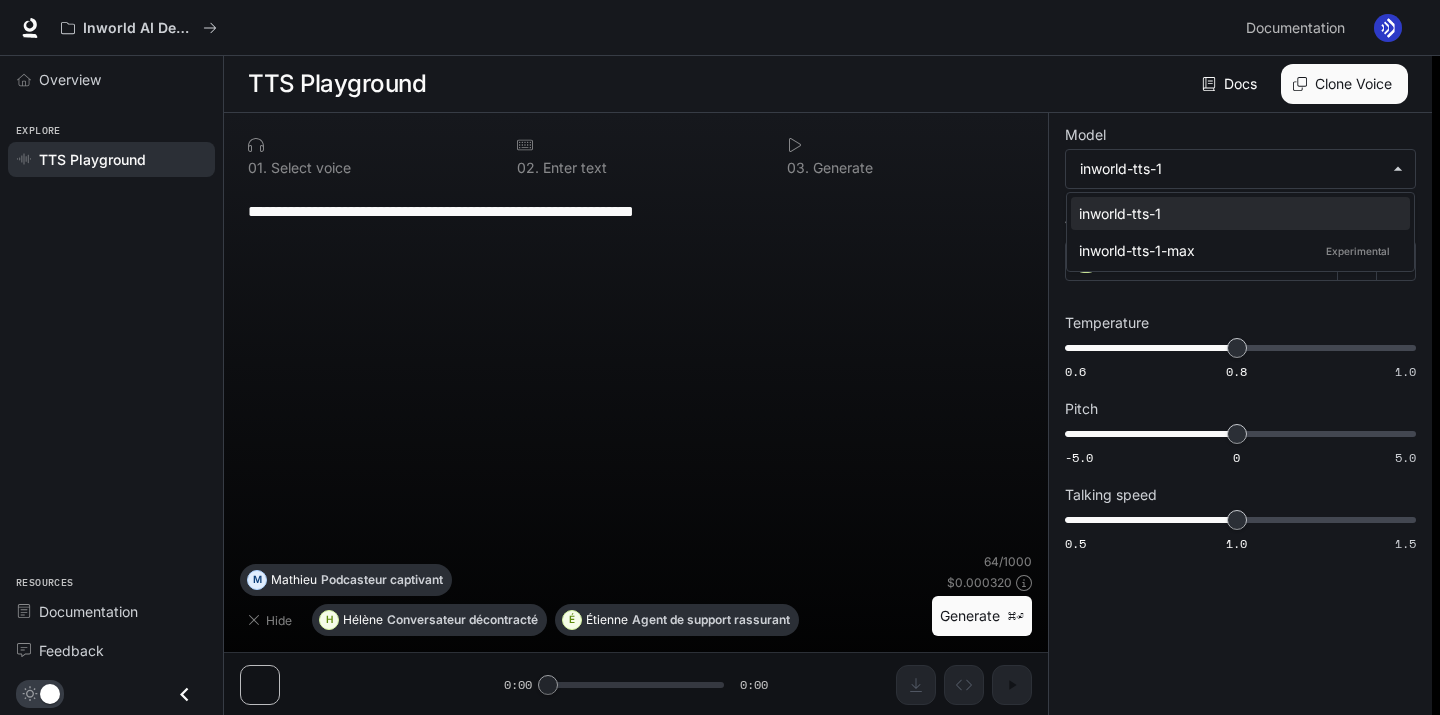 click at bounding box center [720, 357] 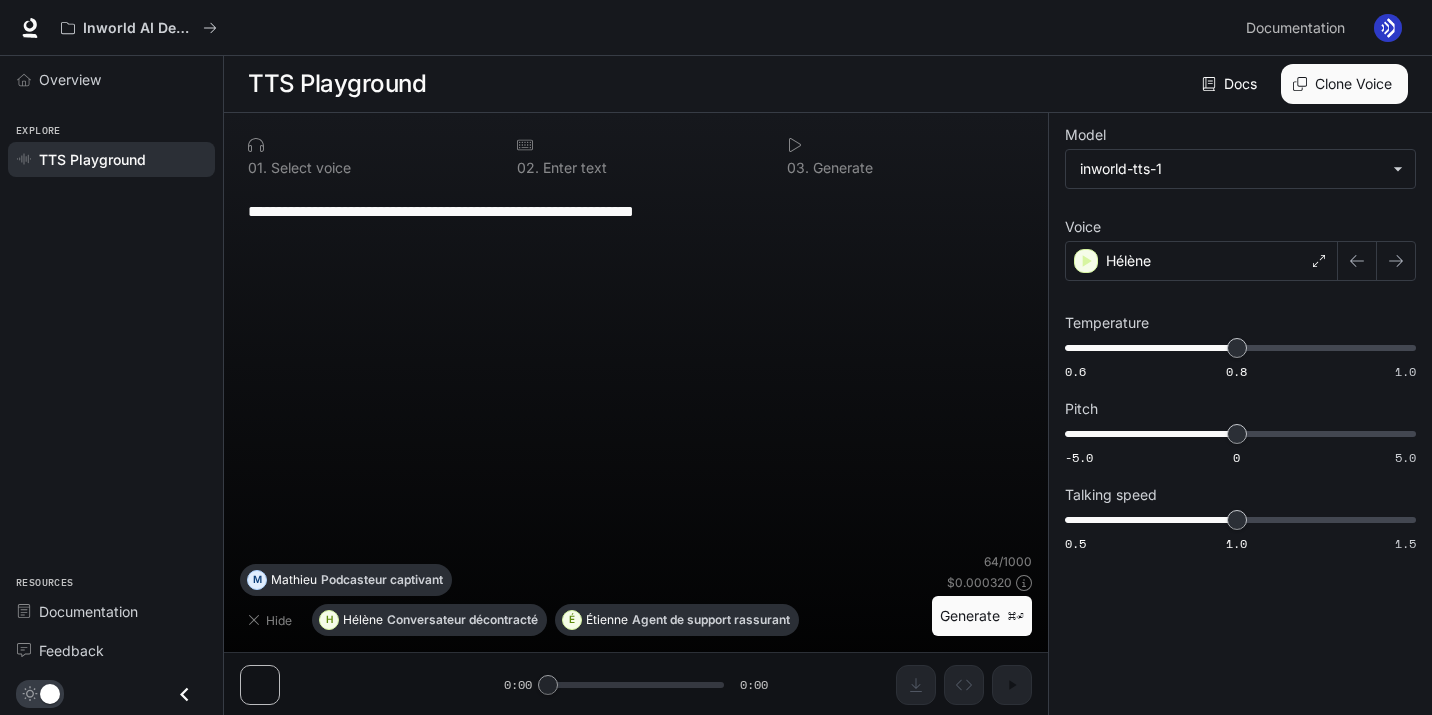 click on "Model" at bounding box center [1240, 139] 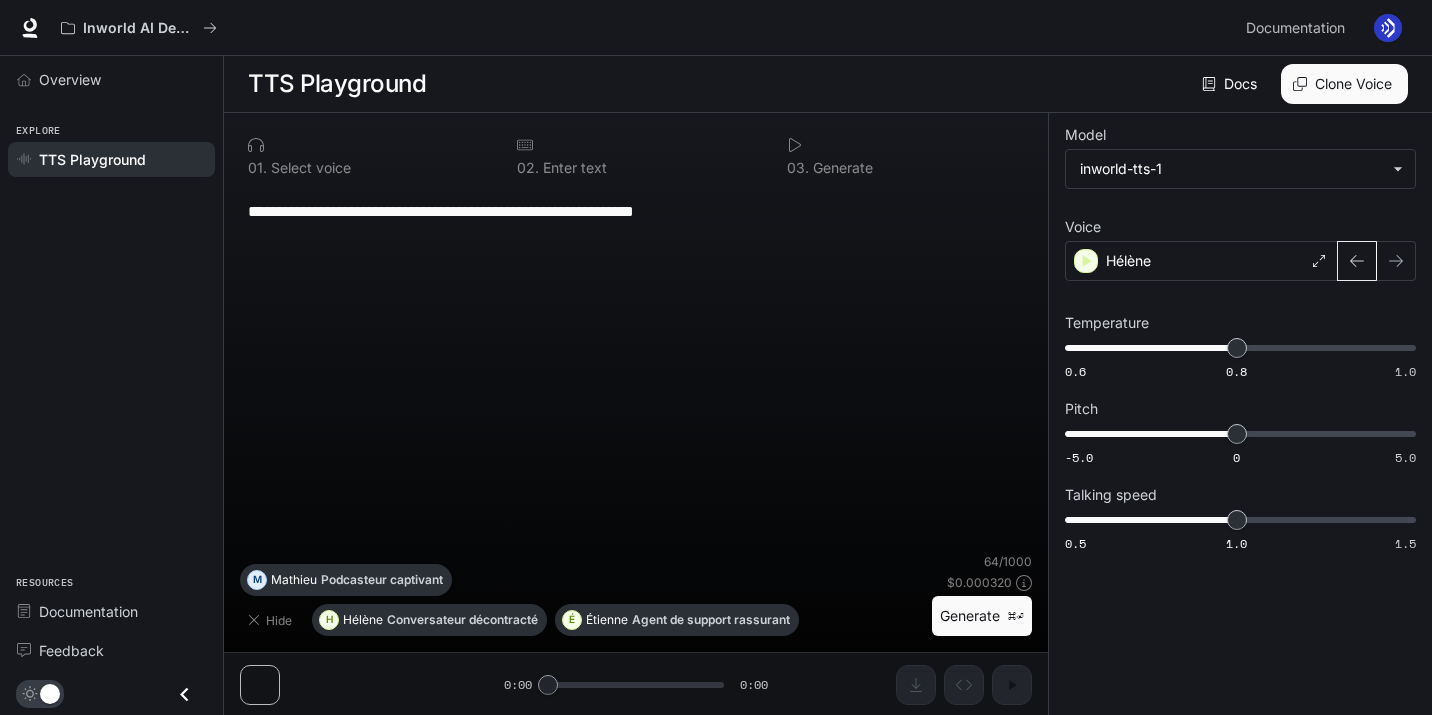 click at bounding box center [1357, 261] 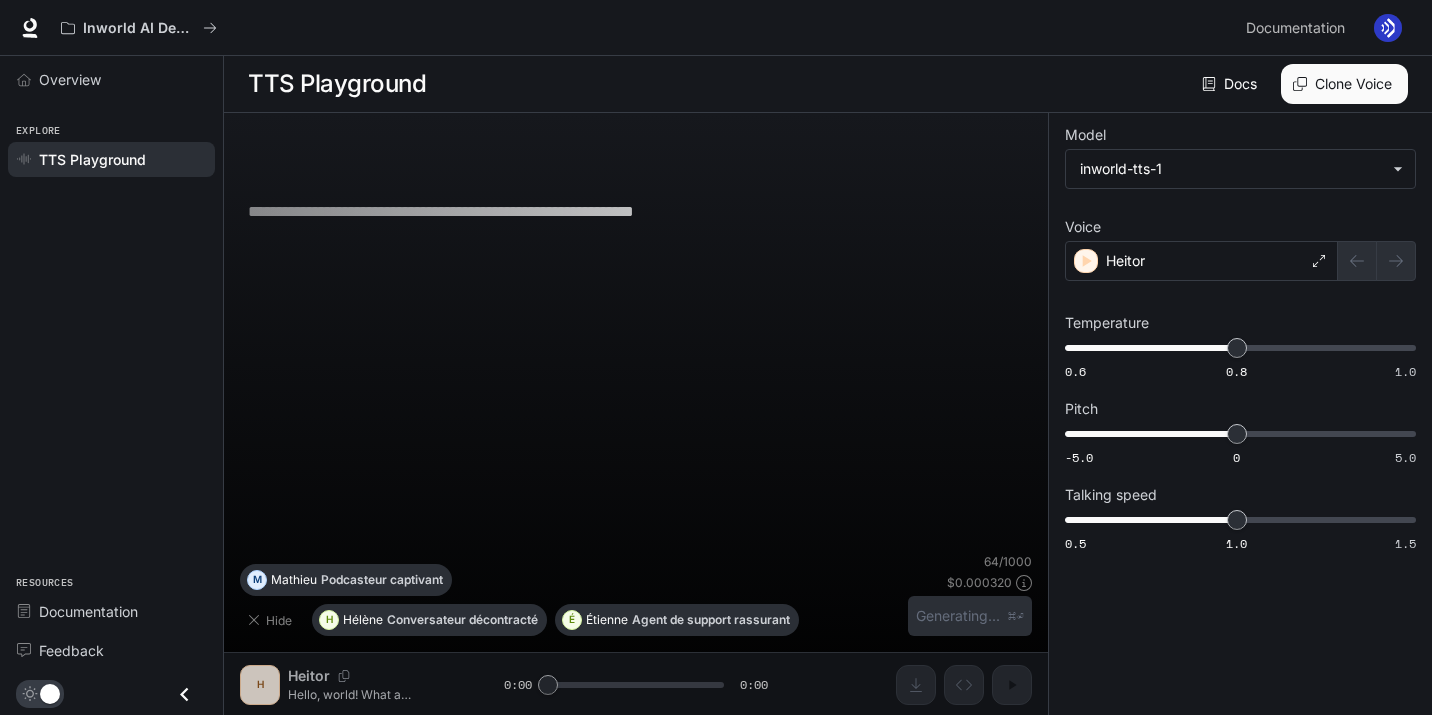 click at bounding box center (1377, 261) 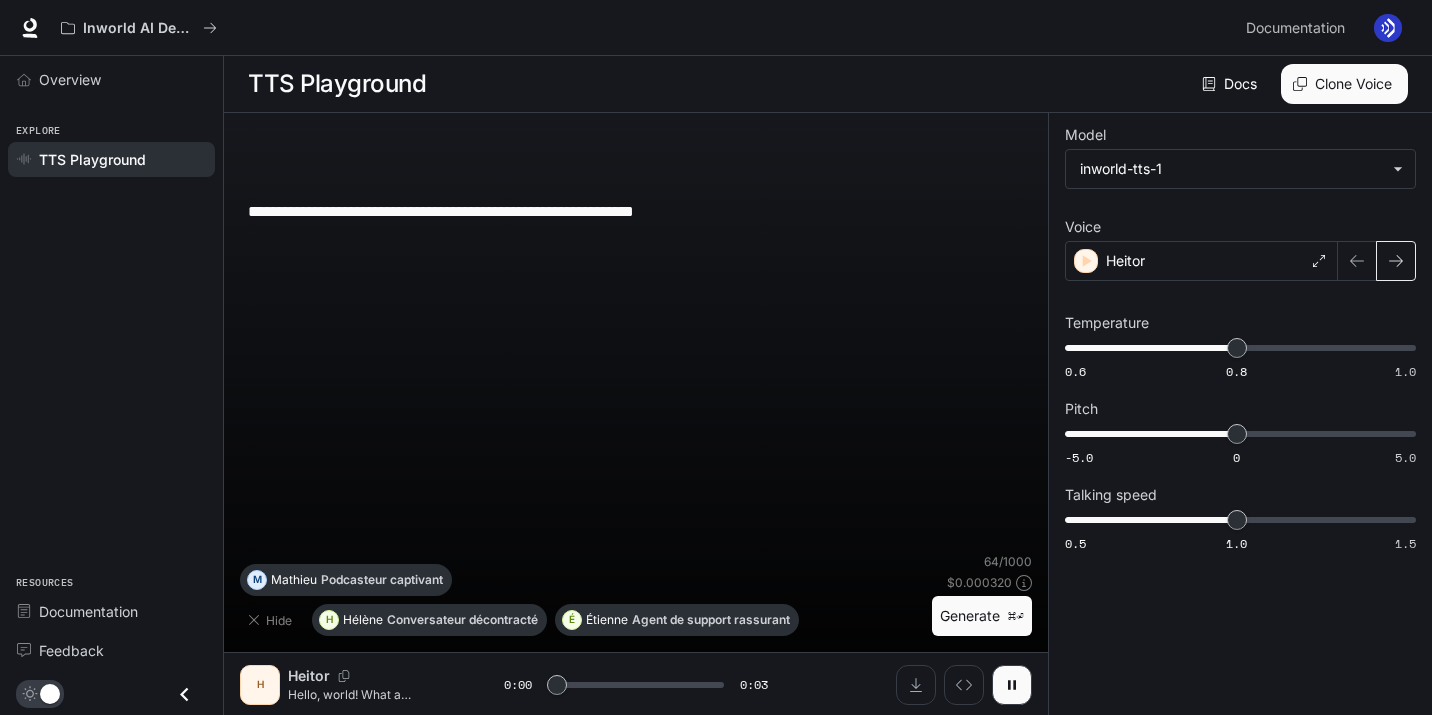click 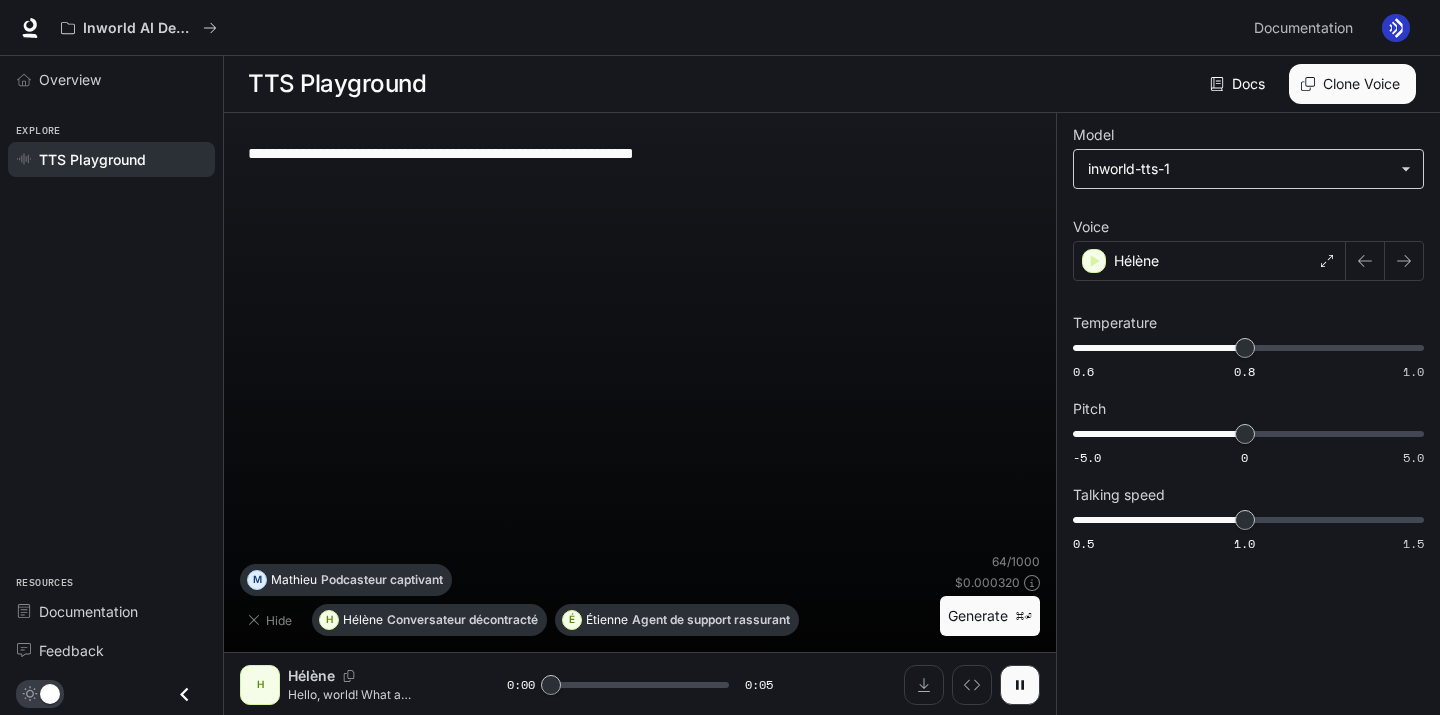 click on "**********" at bounding box center (720, 358) 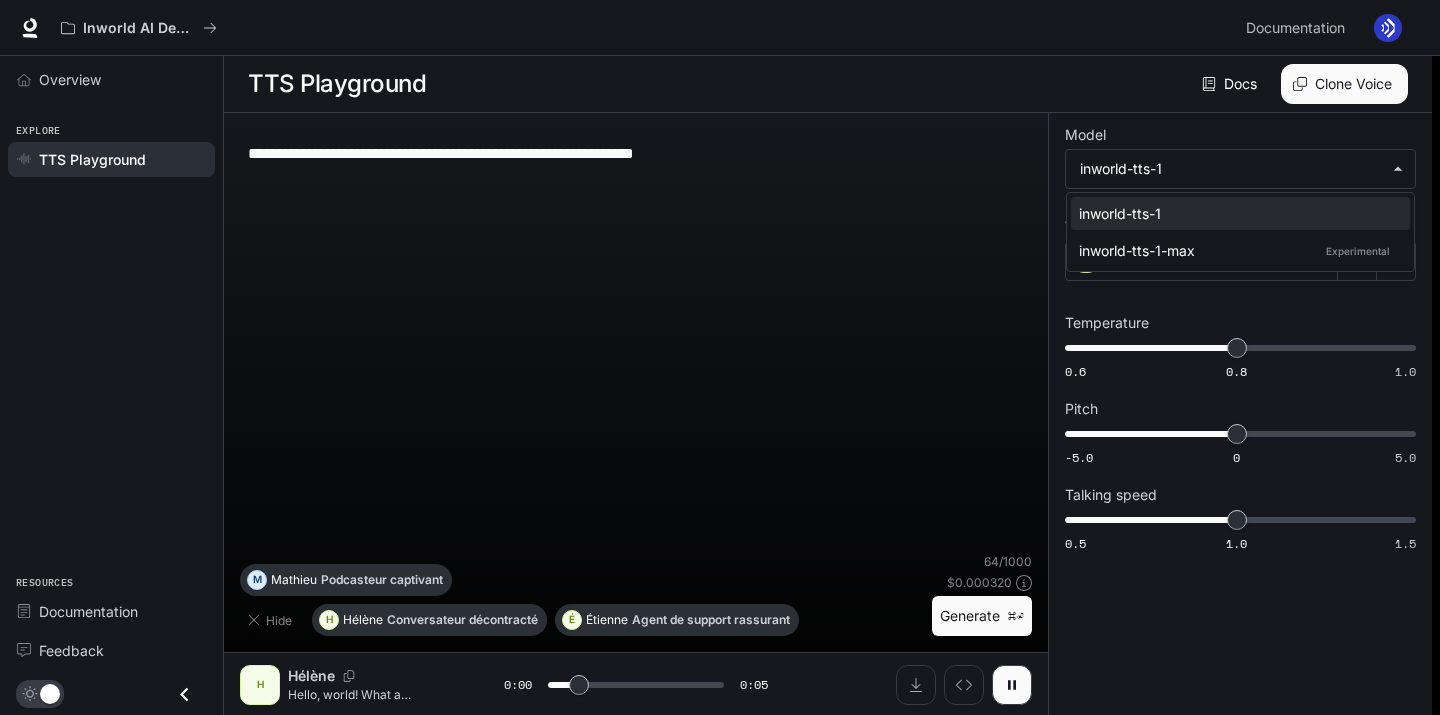 click at bounding box center [720, 357] 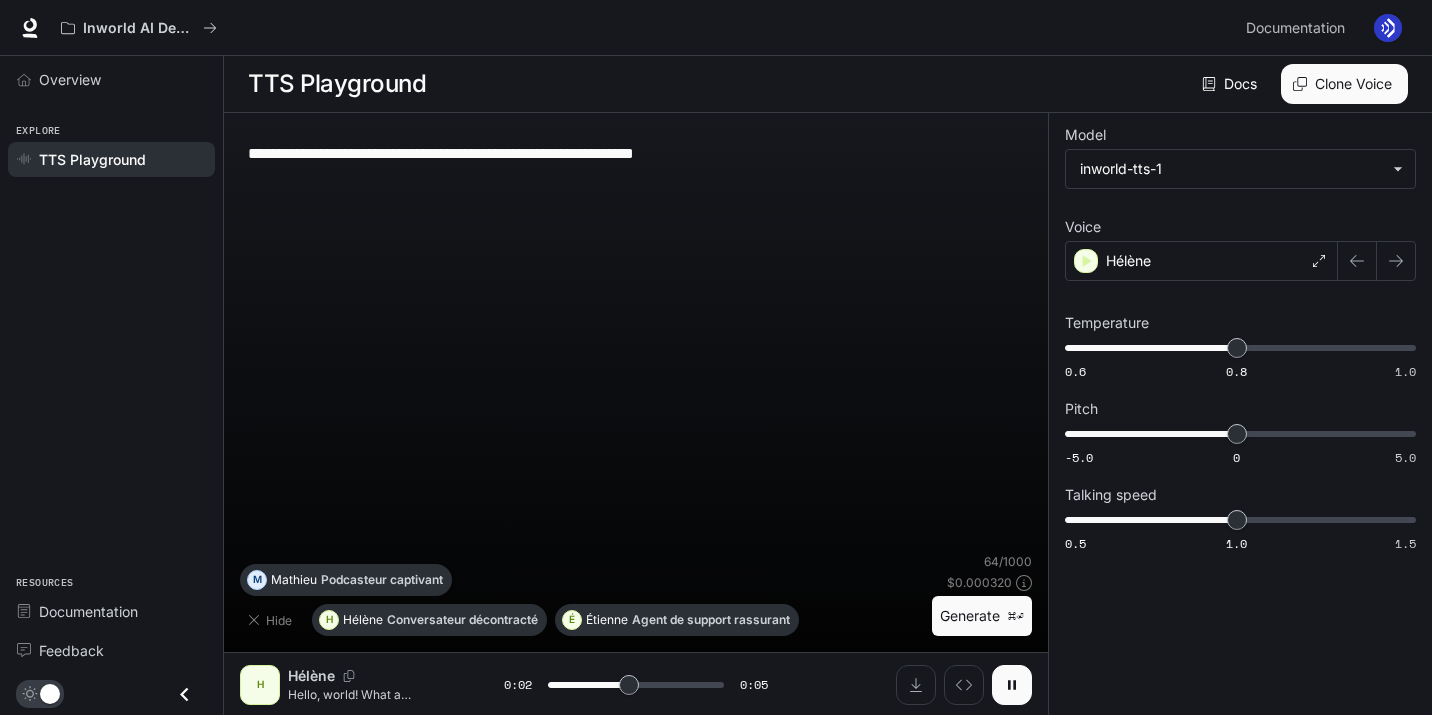 click 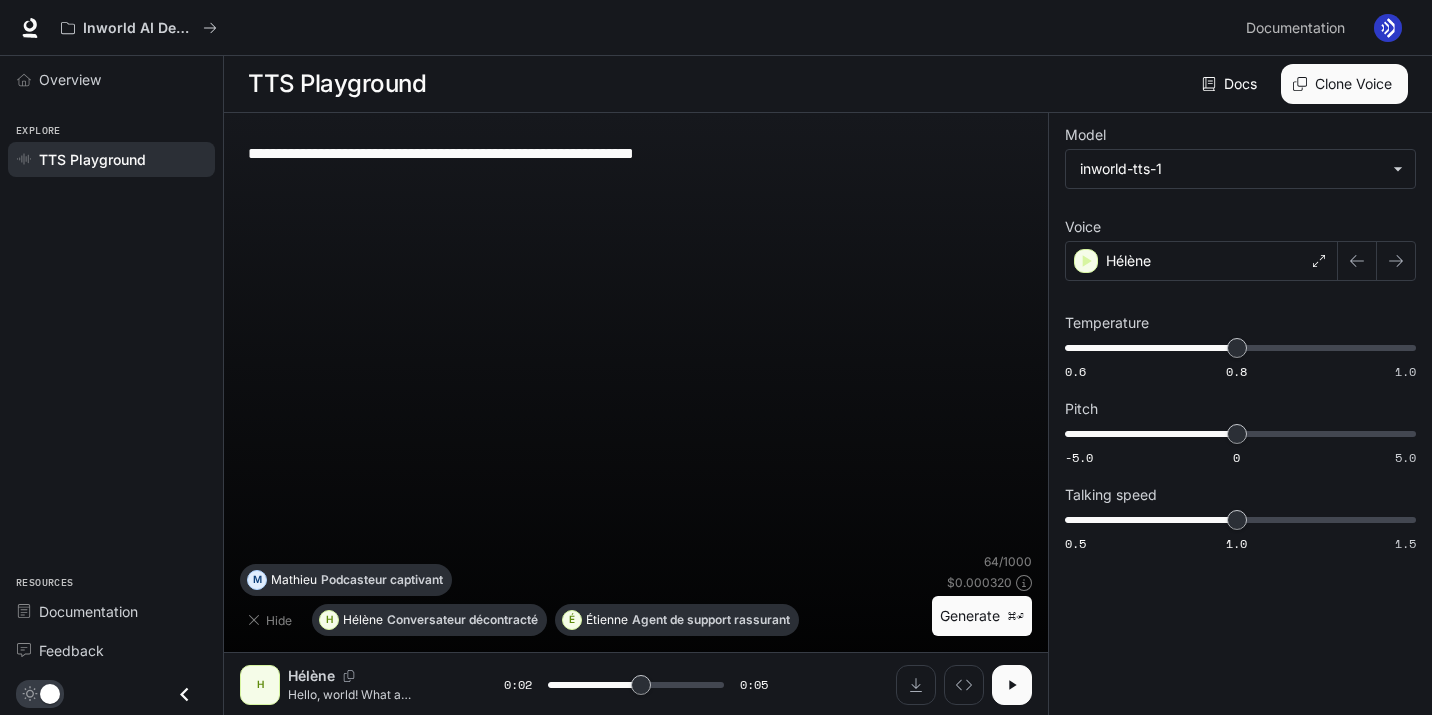 click on "TTS Playground" at bounding box center [111, 159] 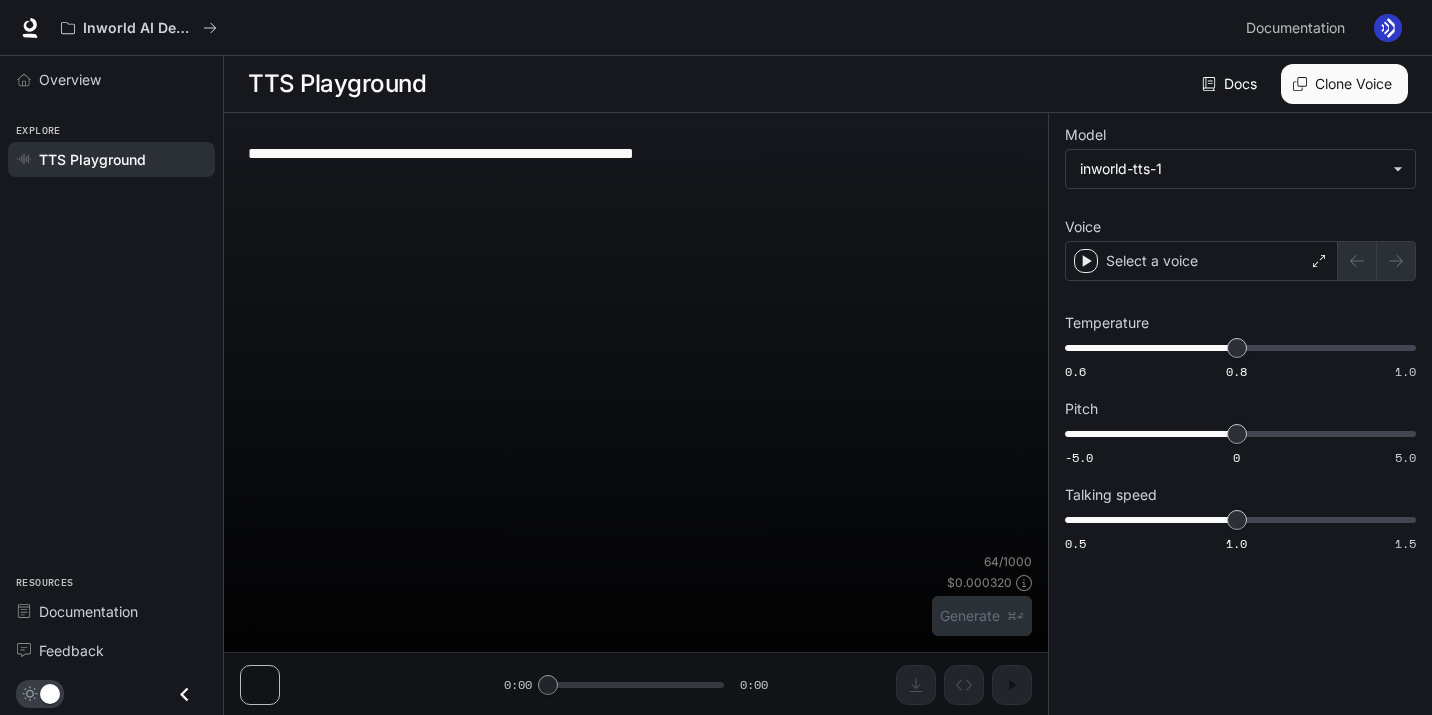scroll, scrollTop: 0, scrollLeft: 0, axis: both 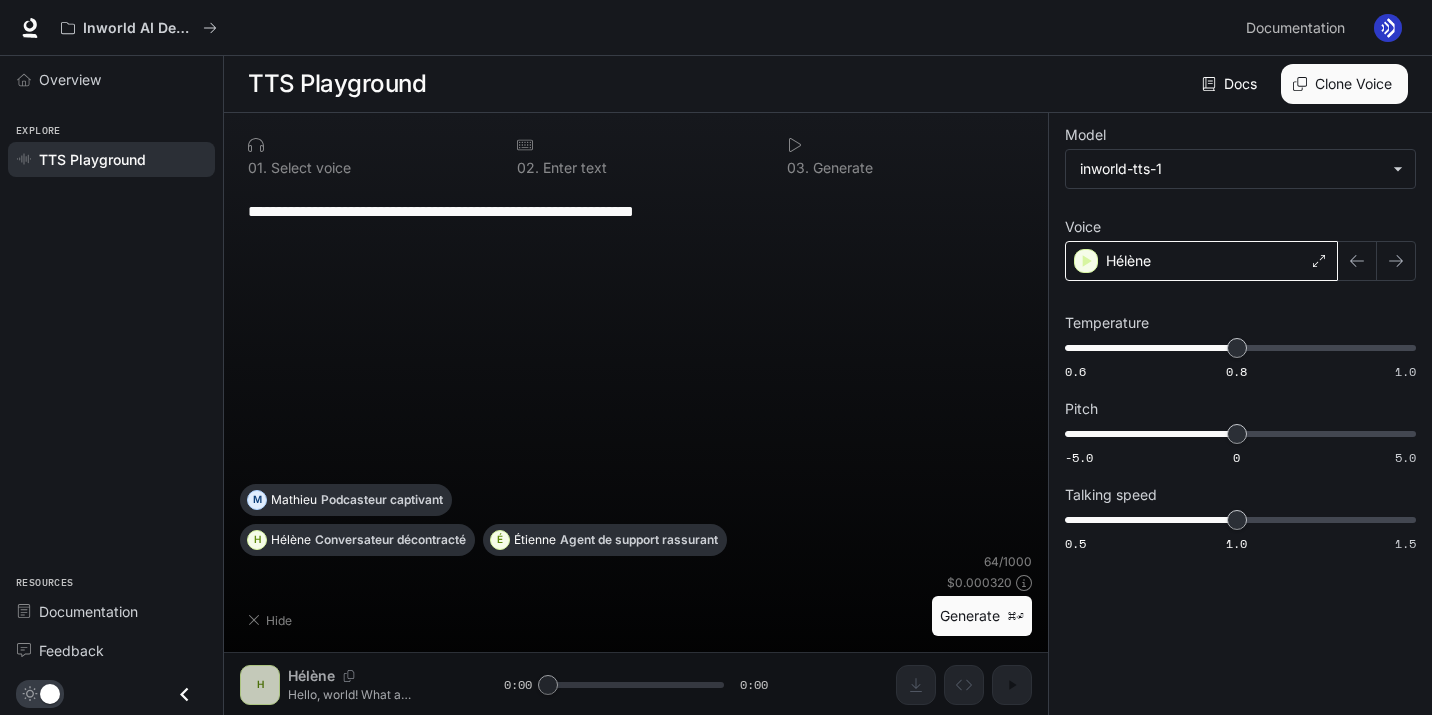 click on "Hélène" at bounding box center (1201, 261) 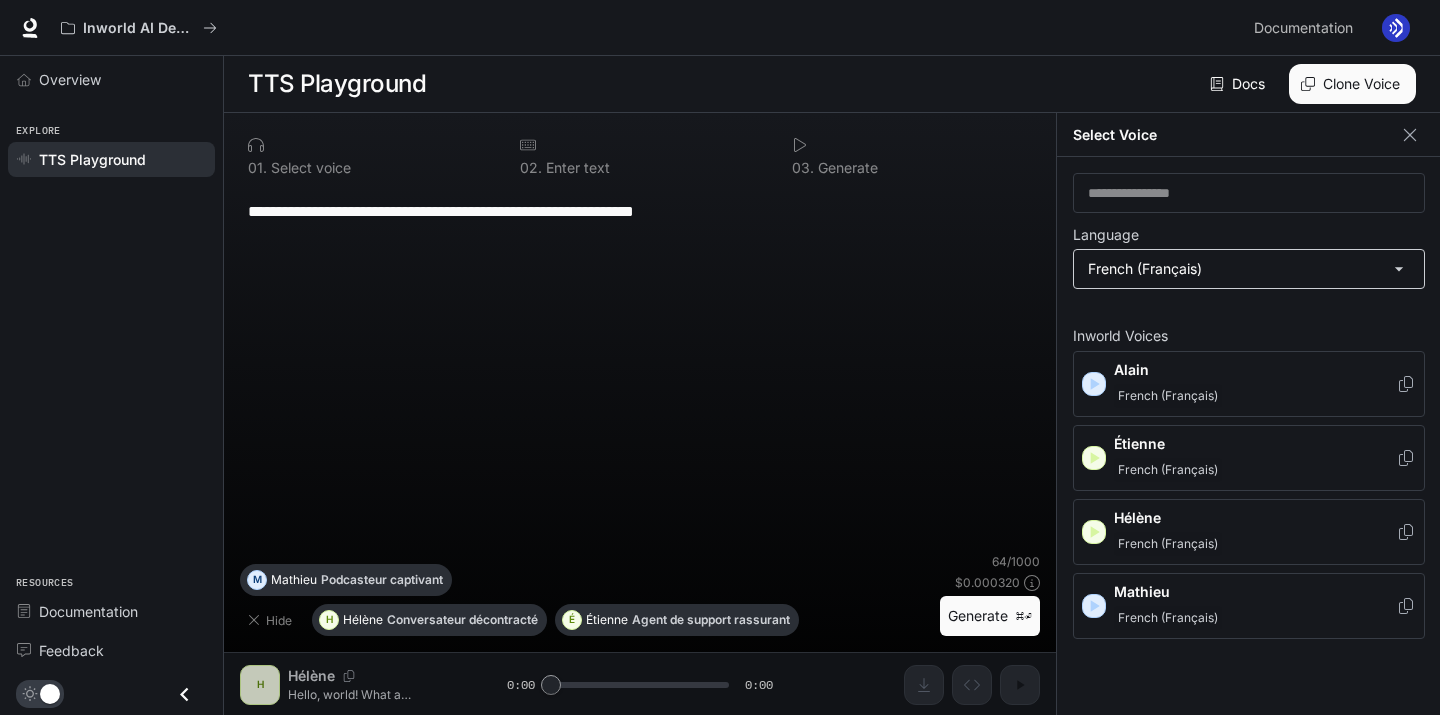click on "**********" at bounding box center (720, 358) 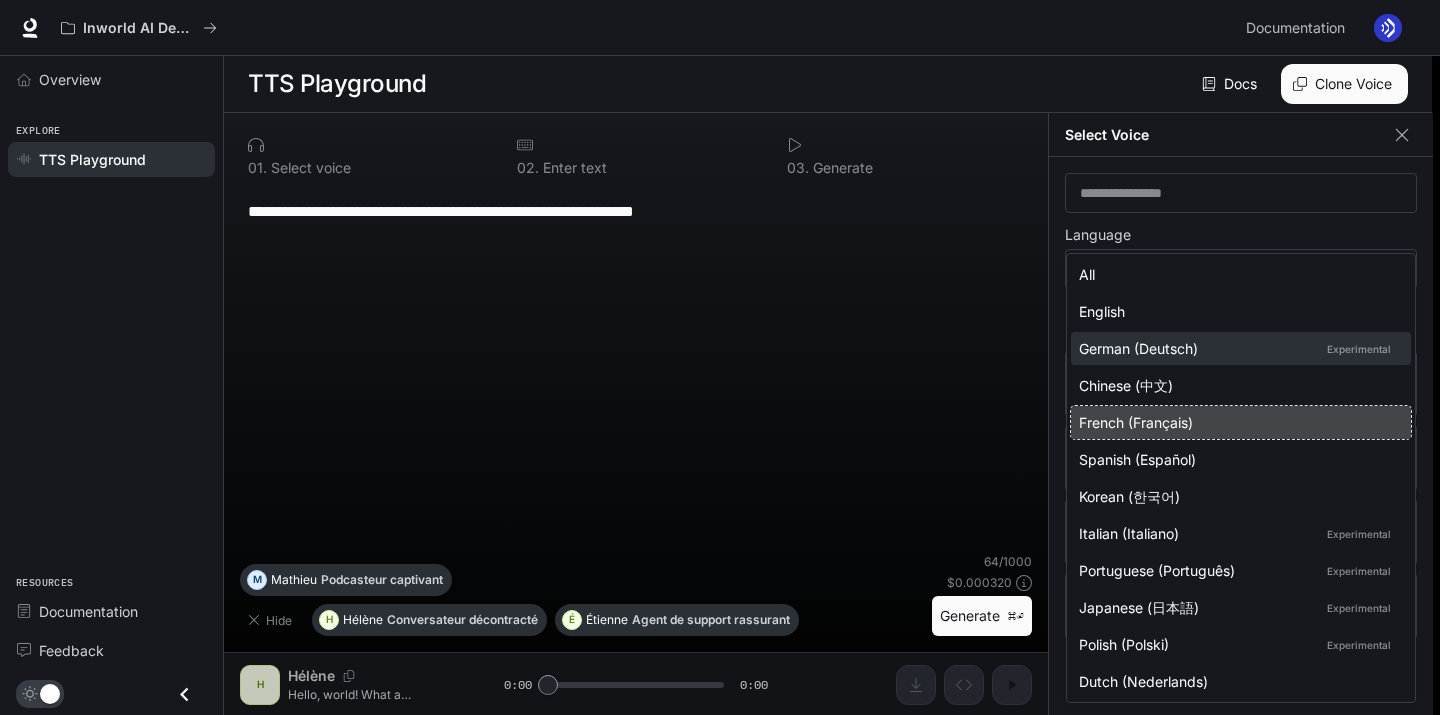 type 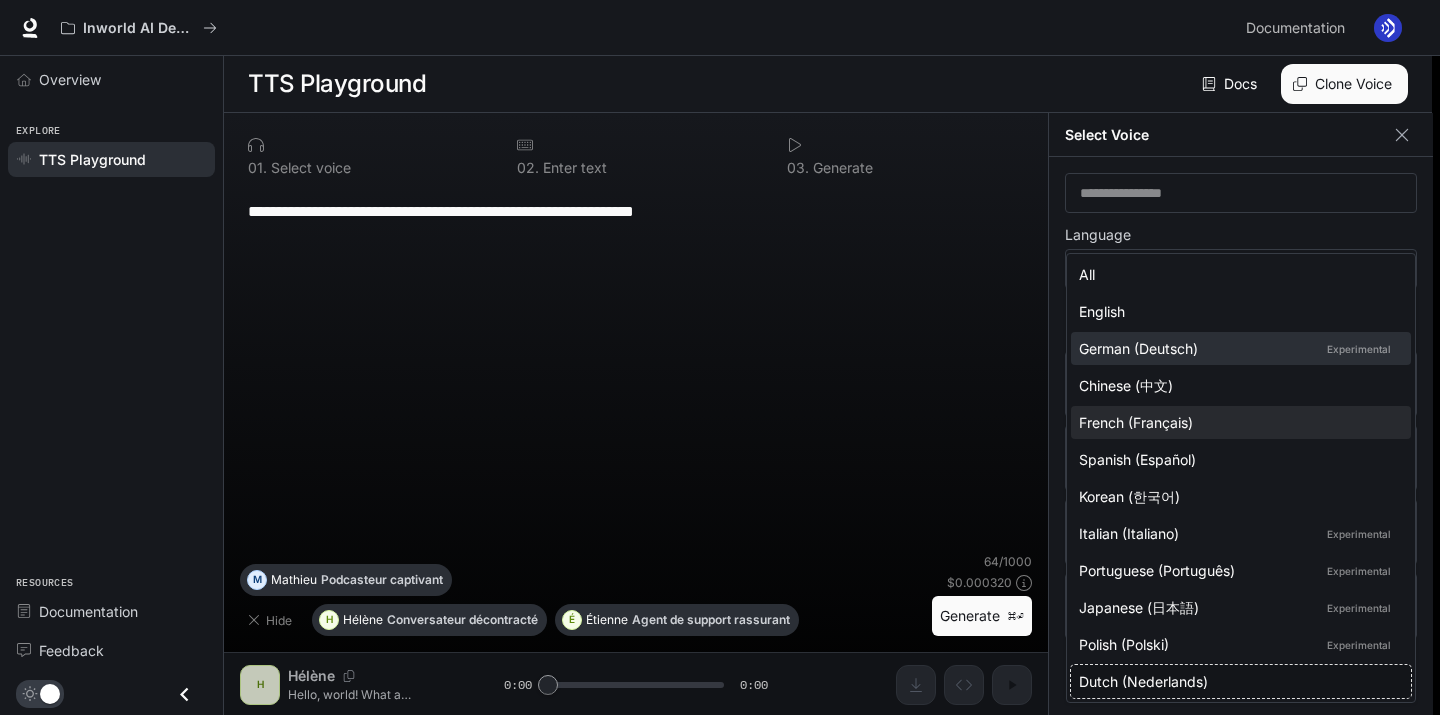 type 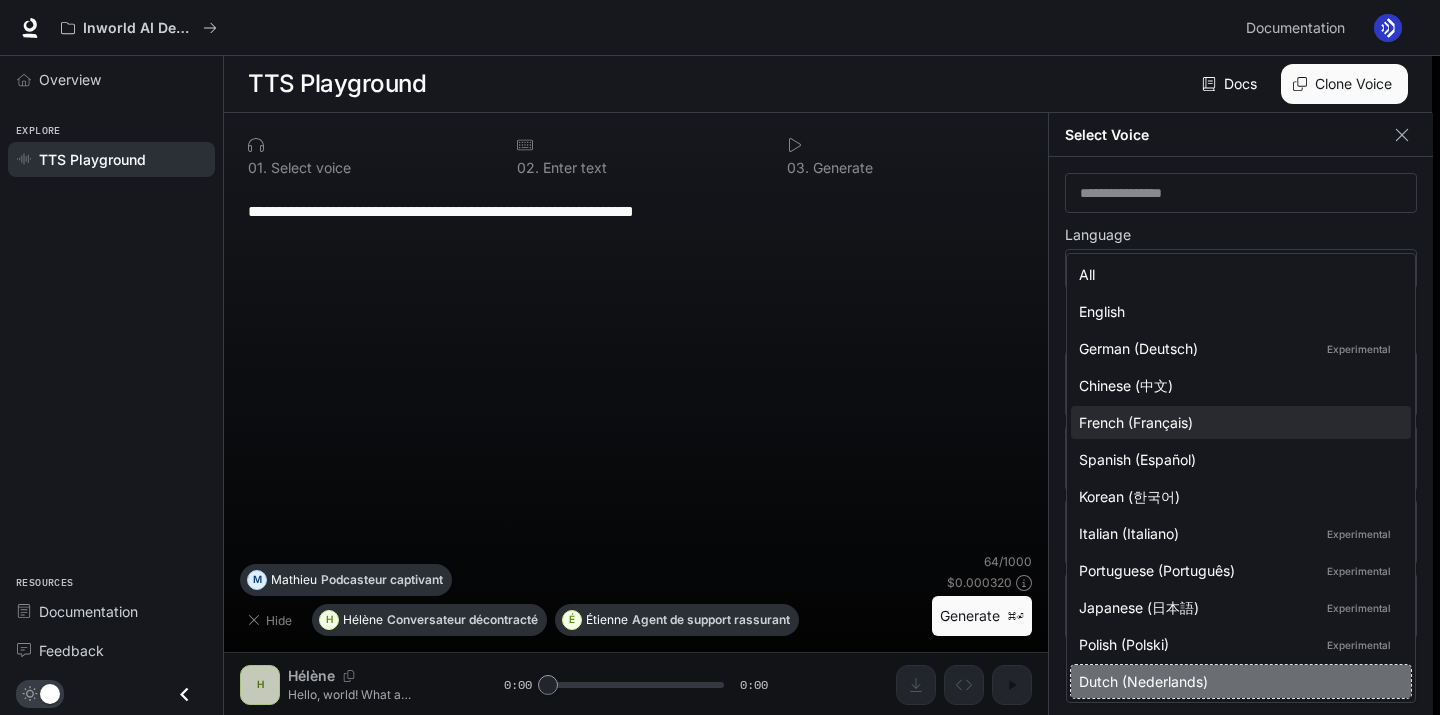 click on "Dutch (Nederlands)" at bounding box center [1237, 681] 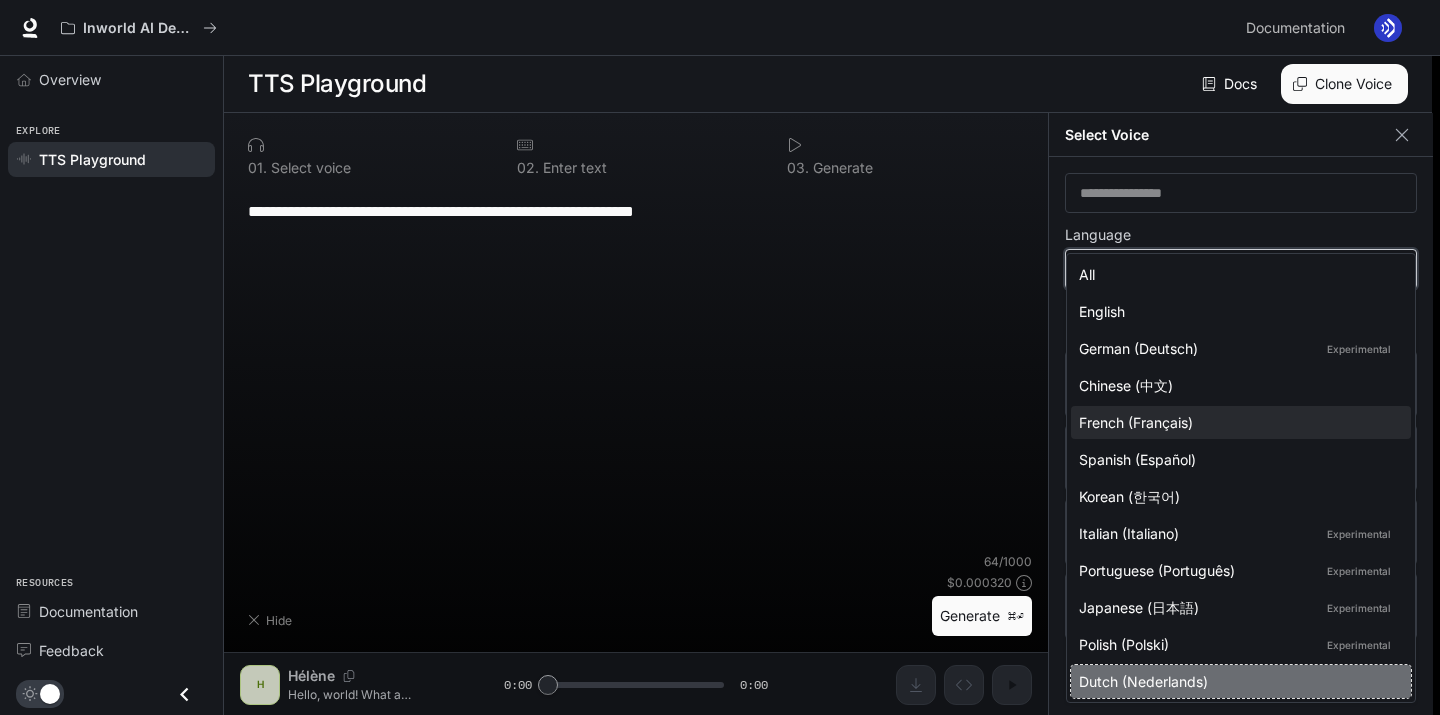 type on "*****" 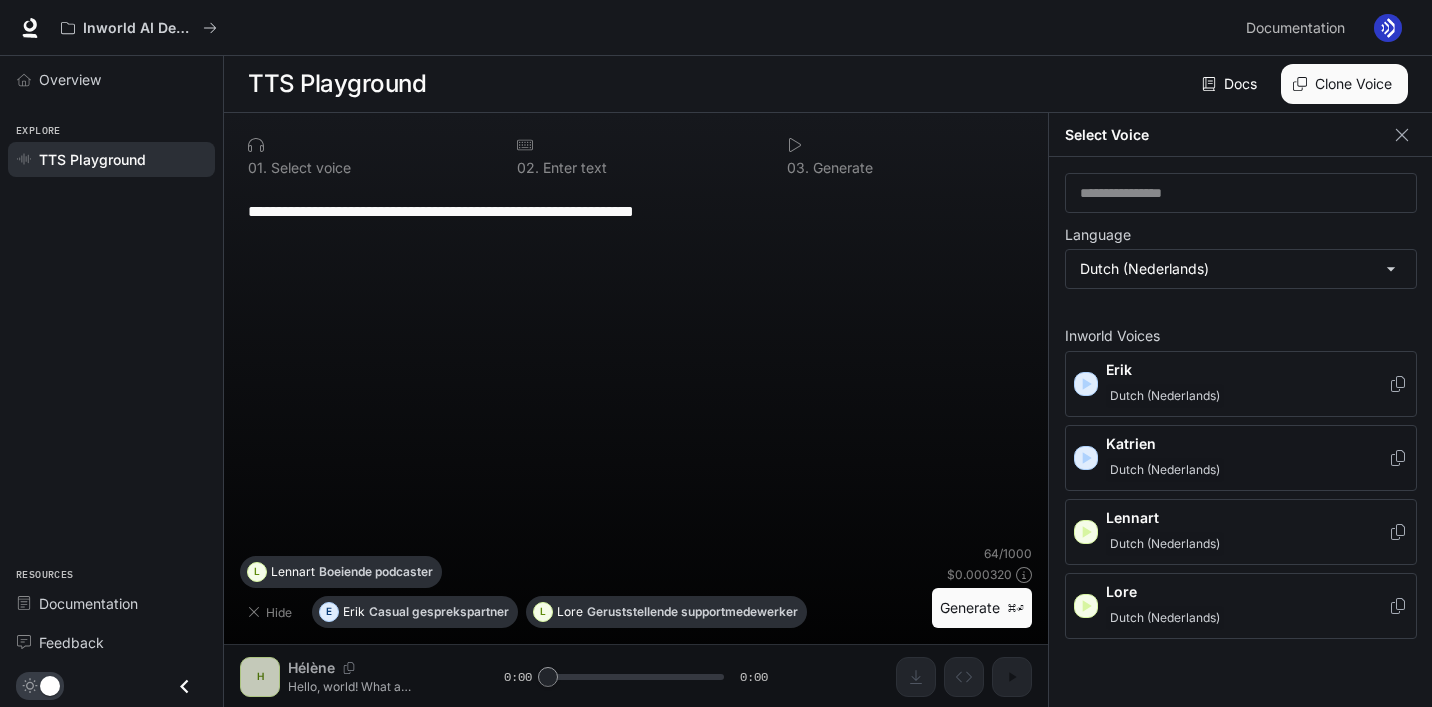 click 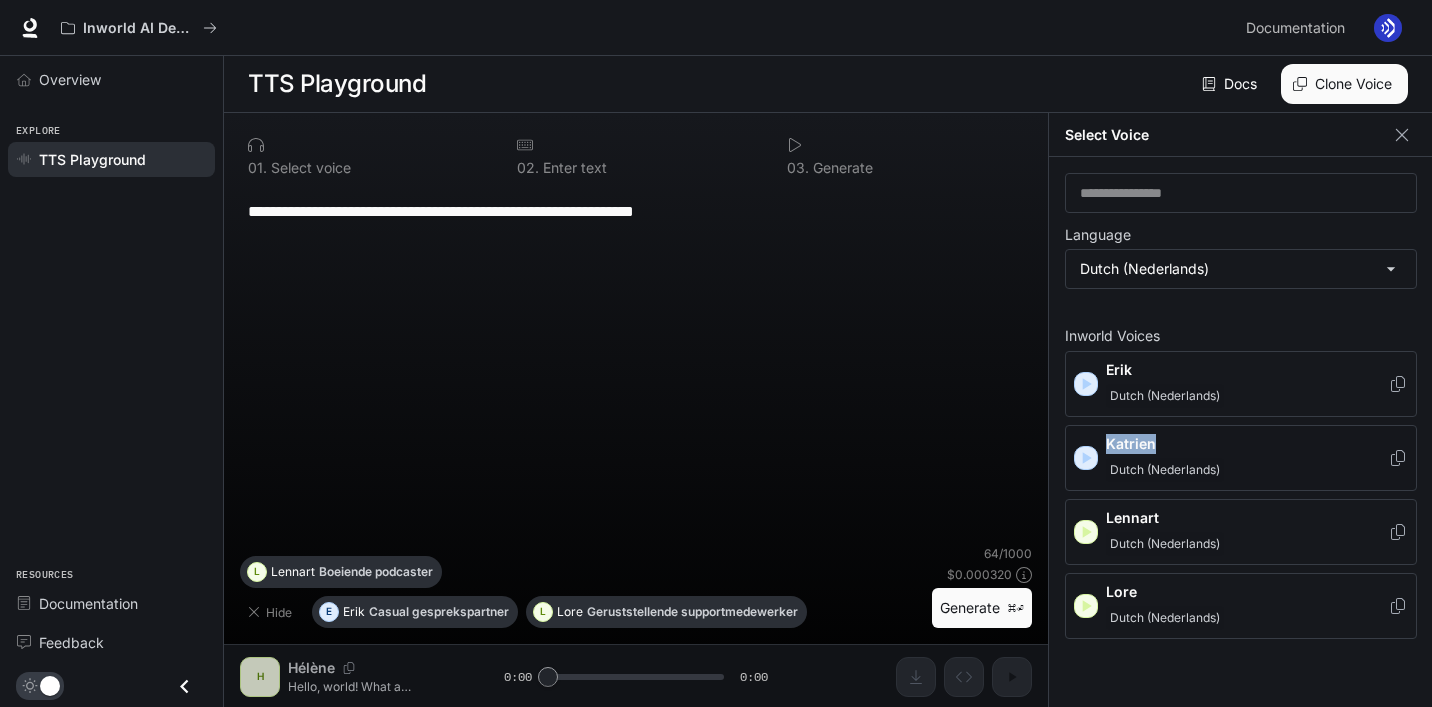 copy on "Katrien" 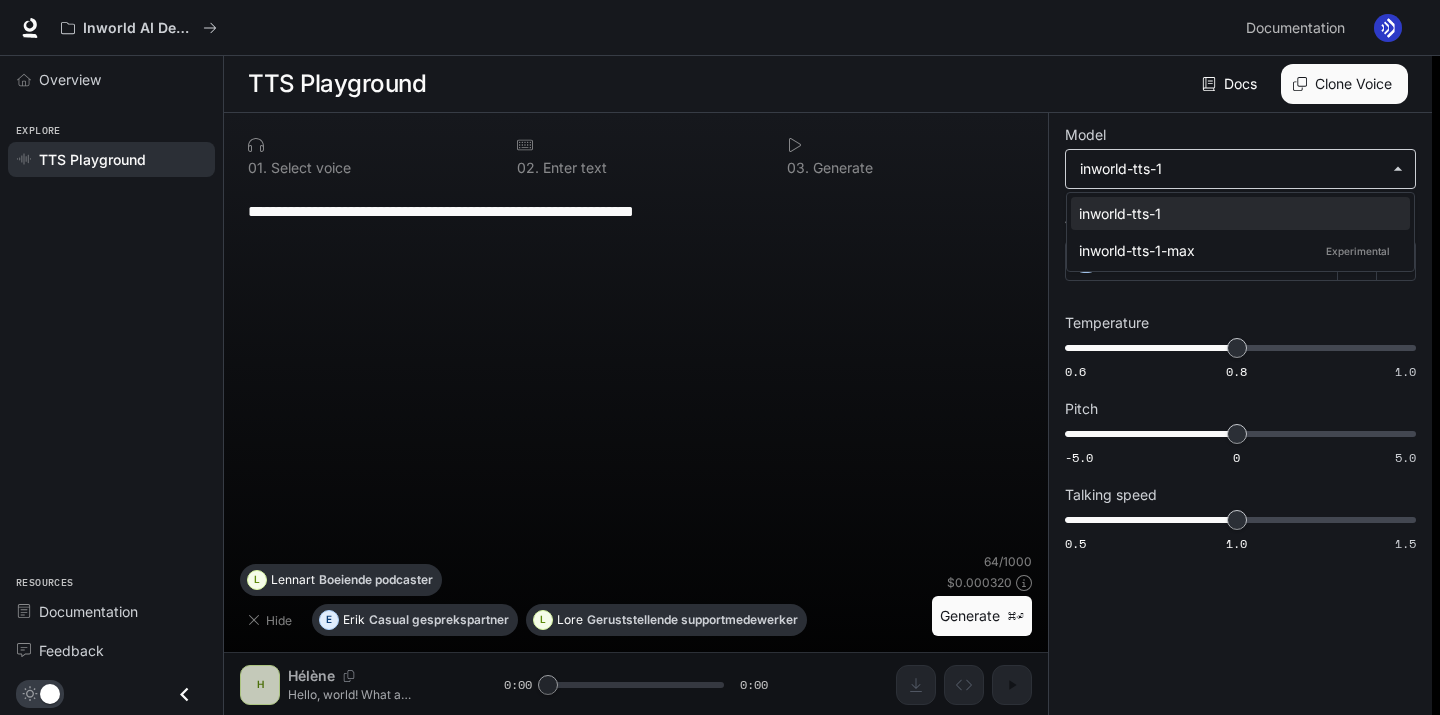 click on "**********" at bounding box center (720, 358) 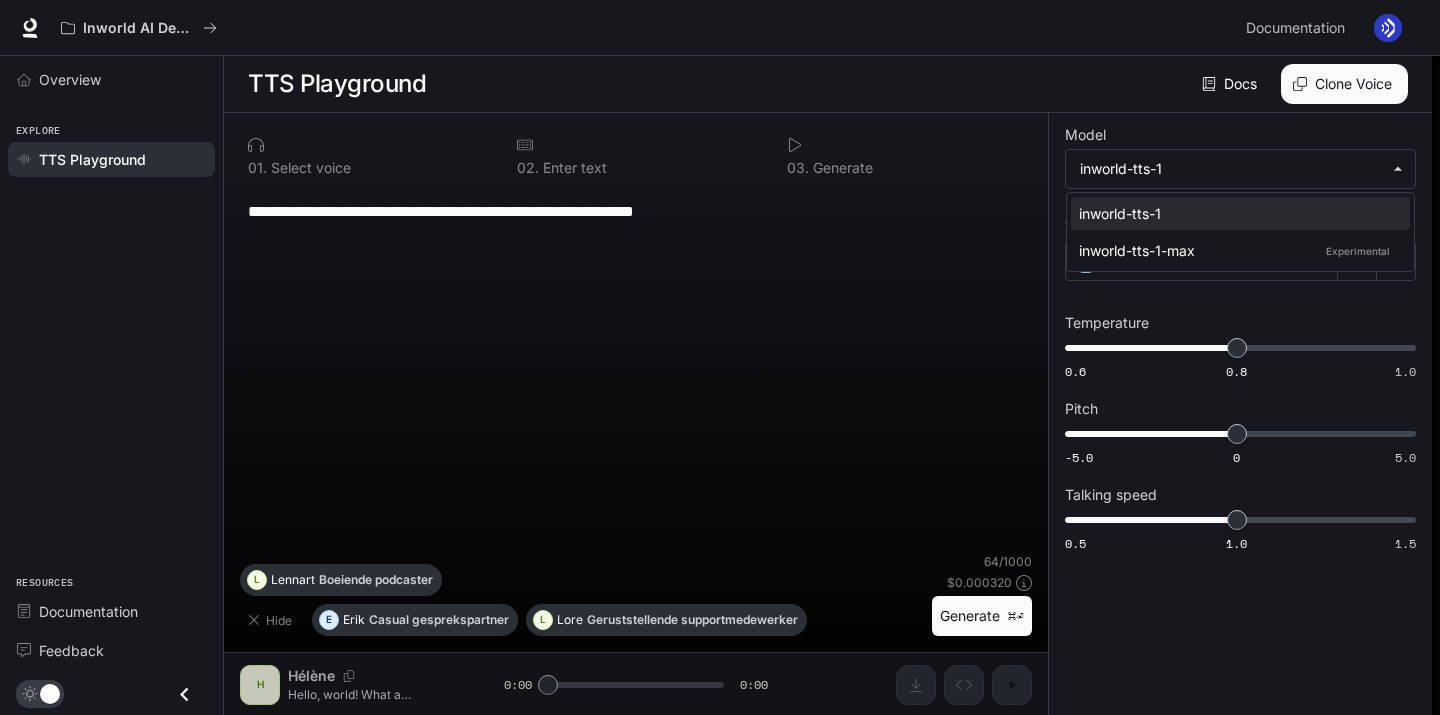 click at bounding box center [720, 357] 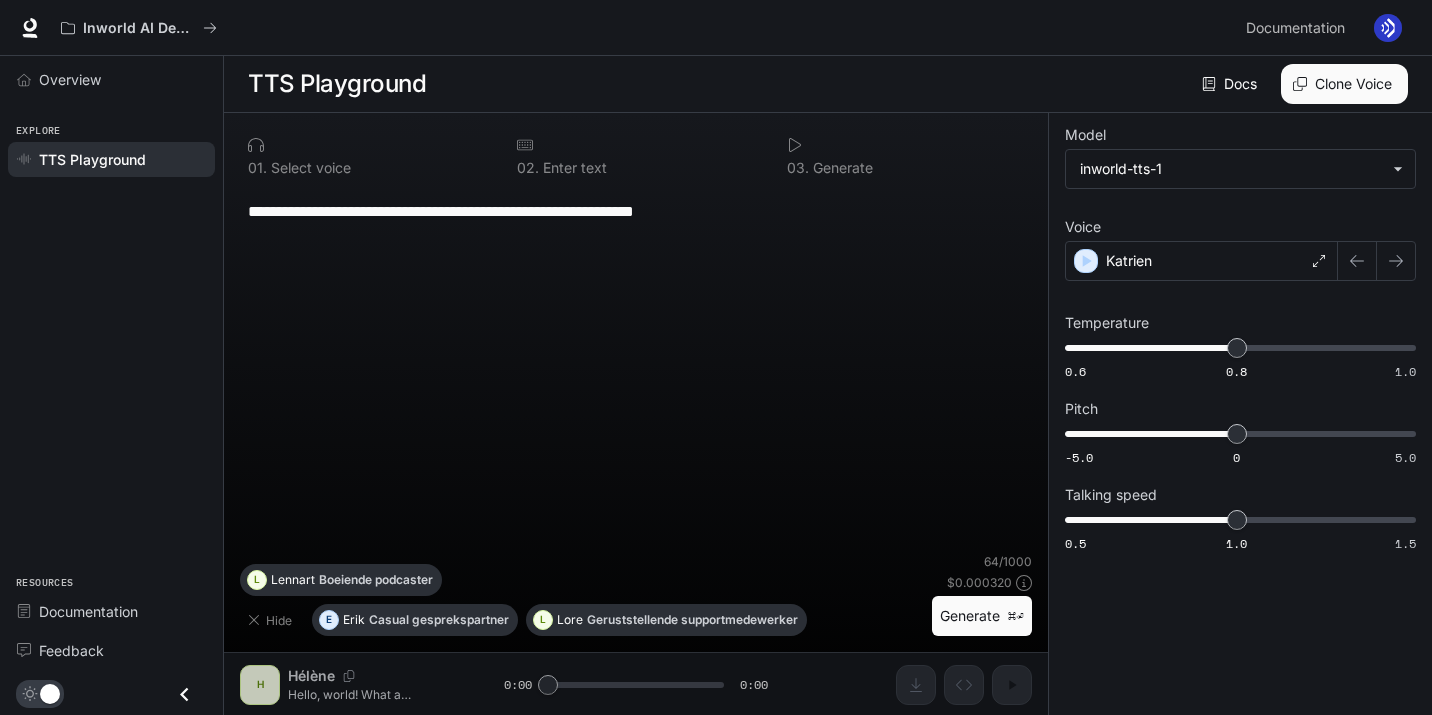 click on "**********" at bounding box center (1240, 342) 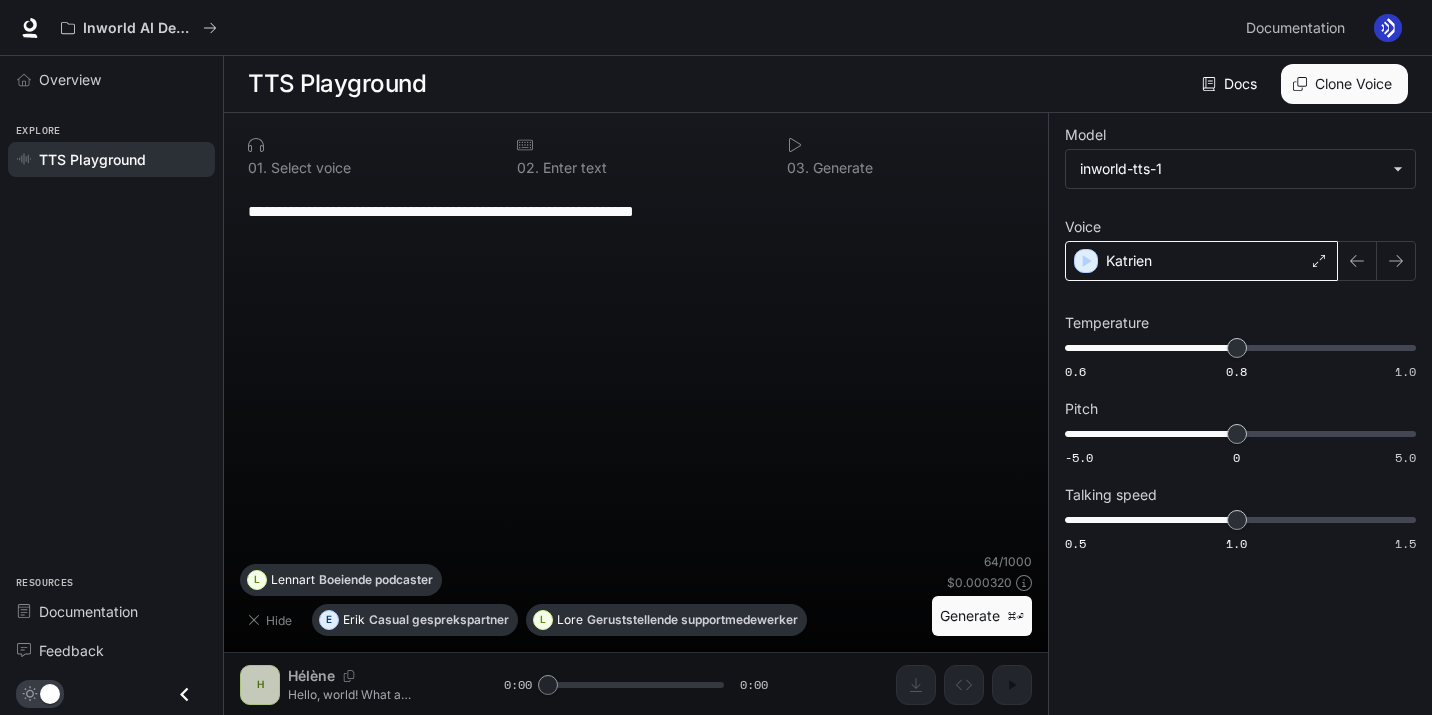 click on "Katrien" at bounding box center (1201, 261) 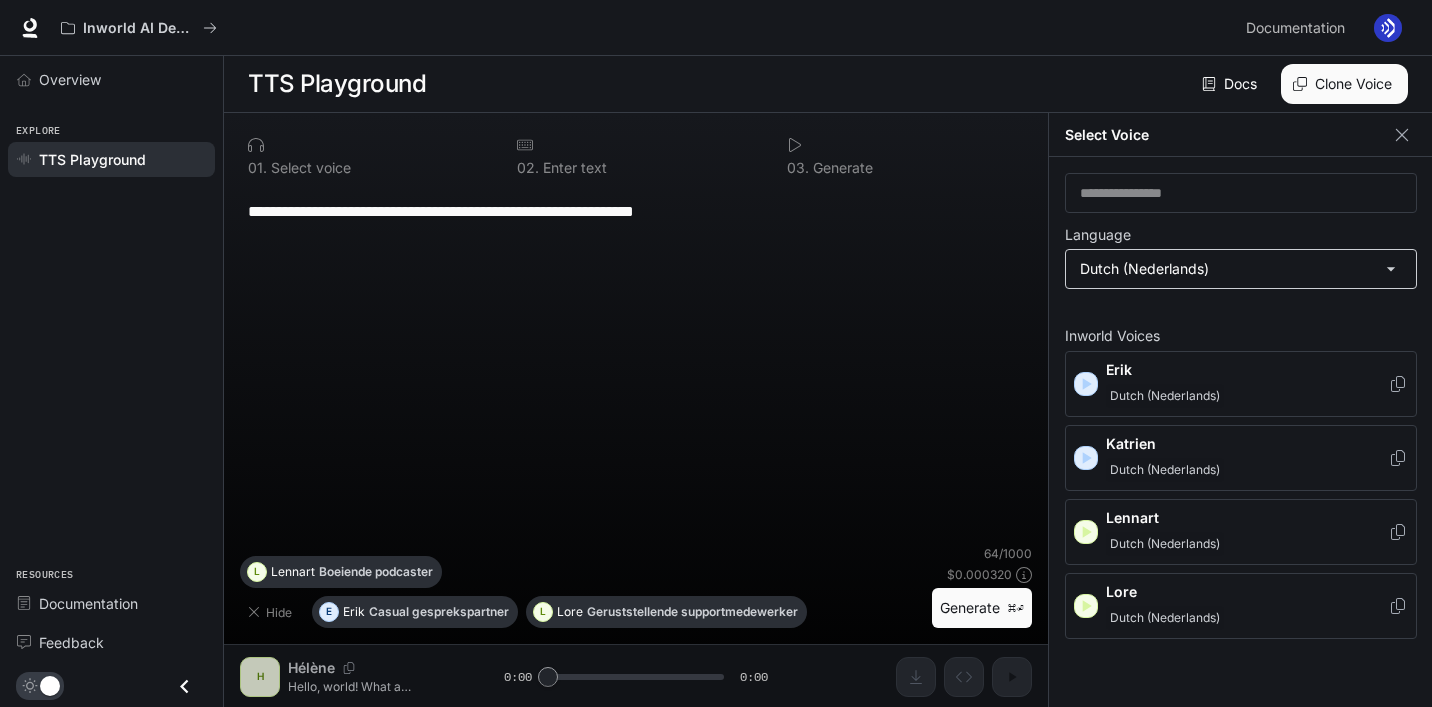 click on "**********" at bounding box center (716, 354) 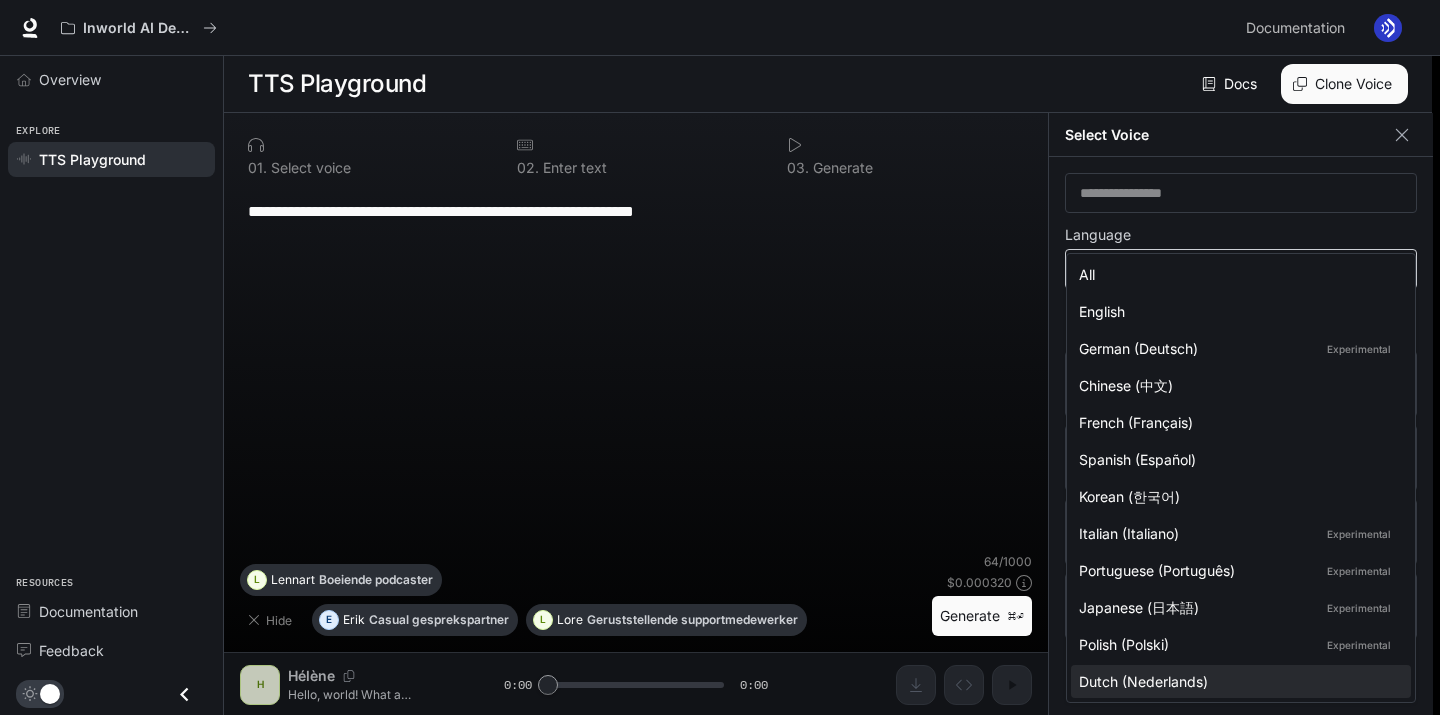 type 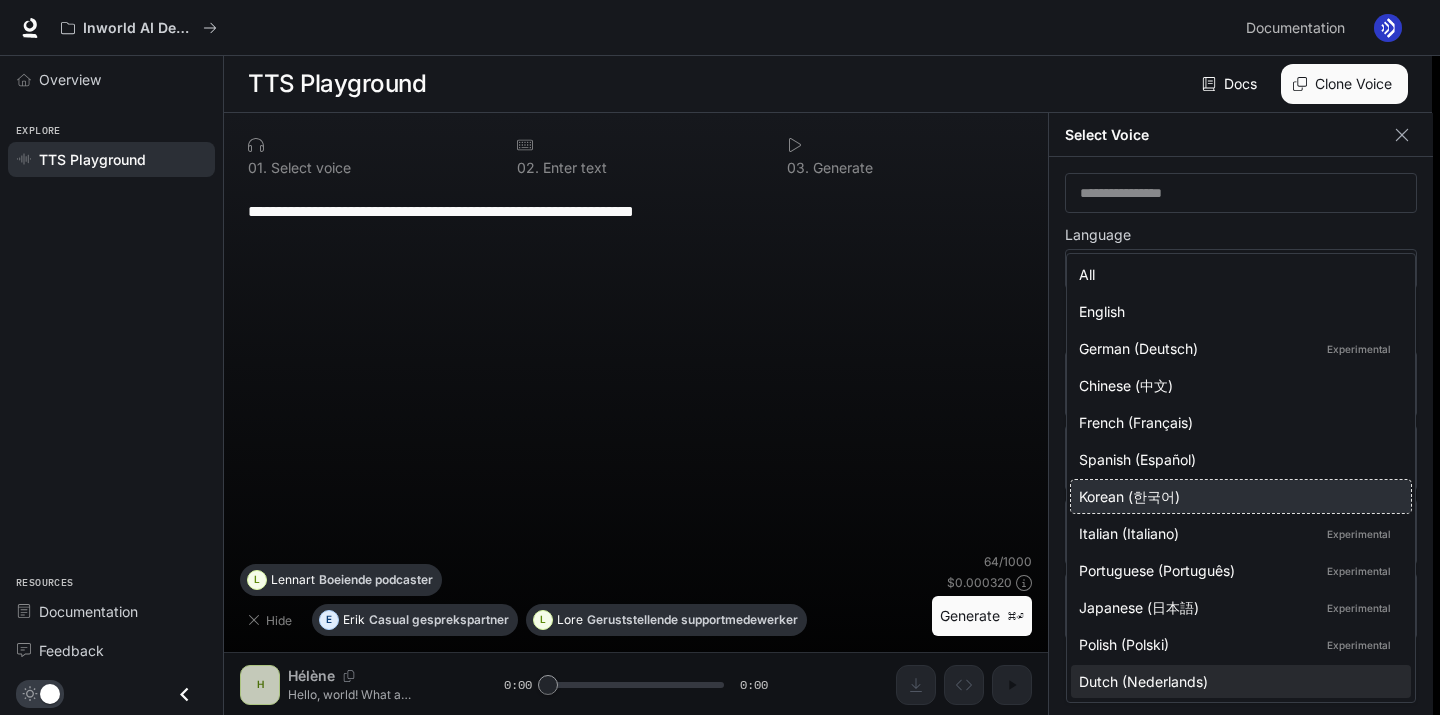 click on "Korean (한국어)" at bounding box center [1237, 496] 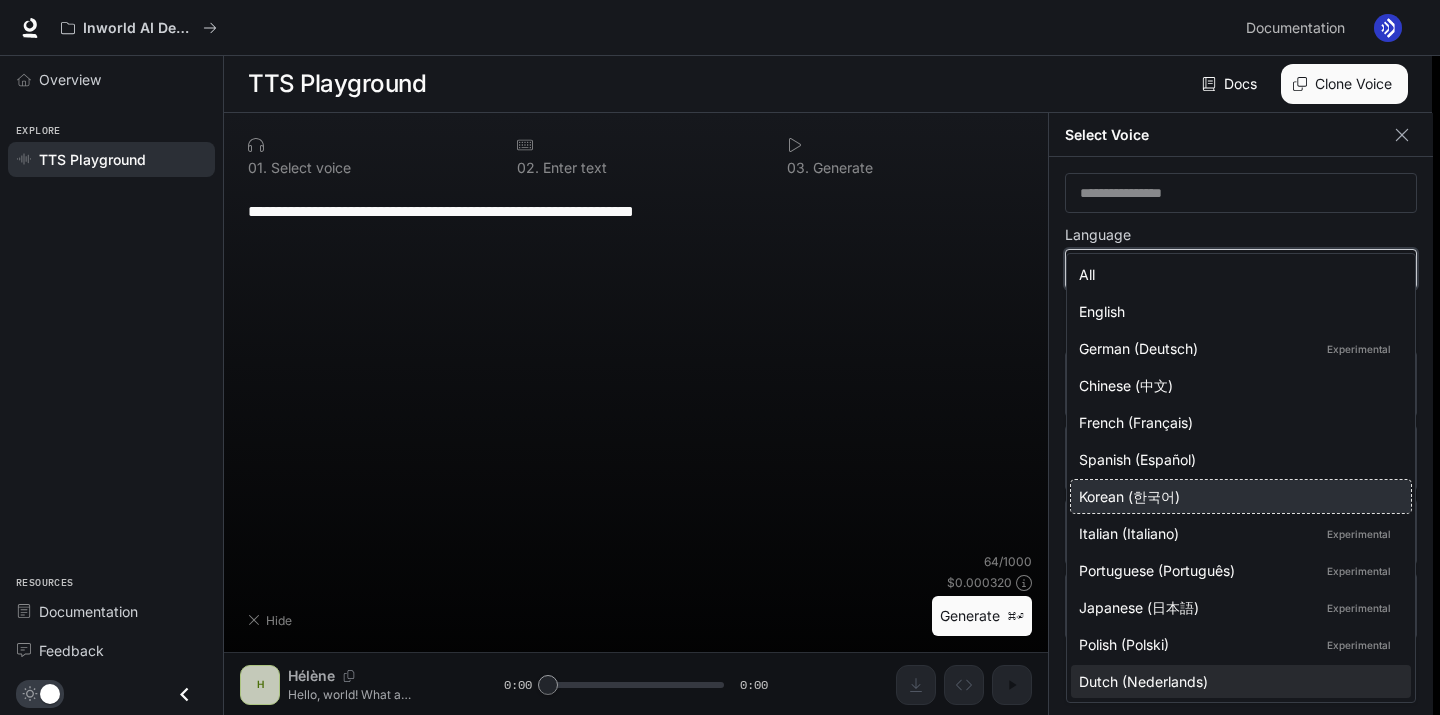 type on "*****" 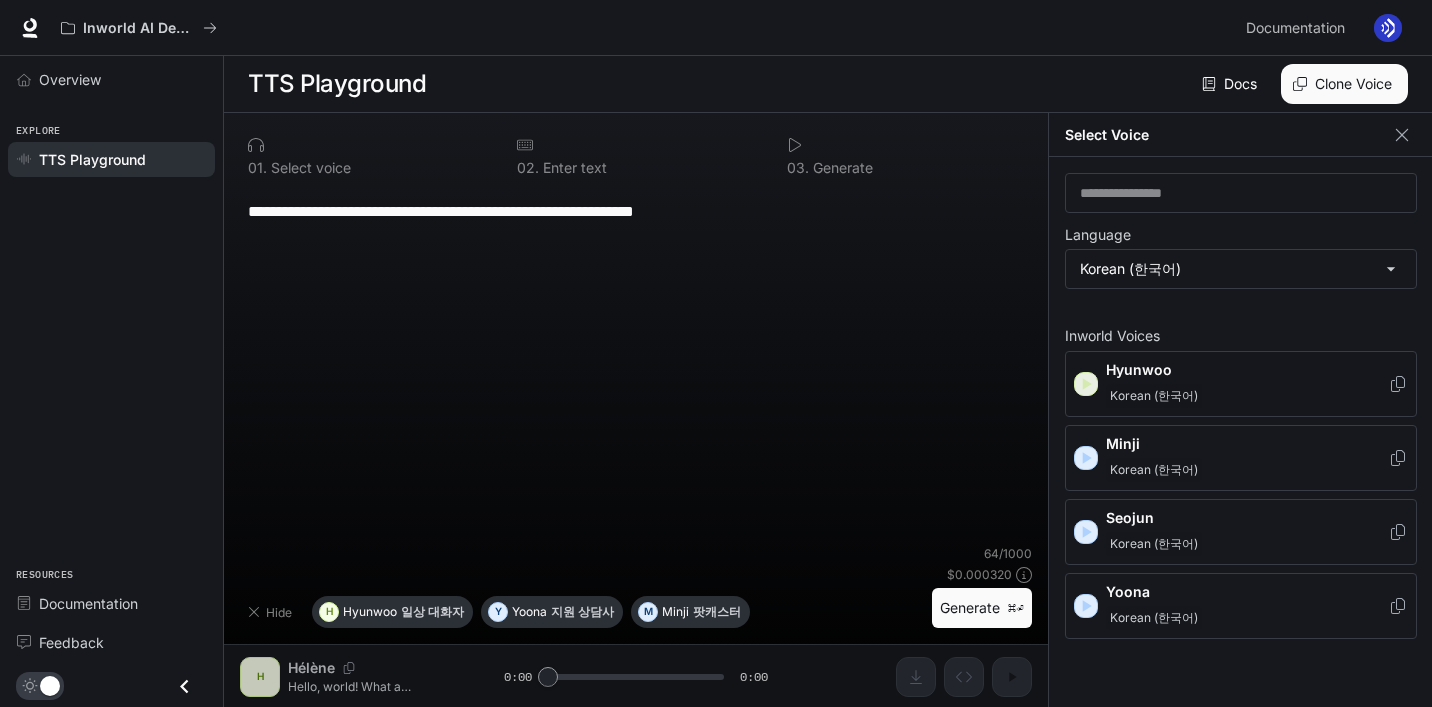 click 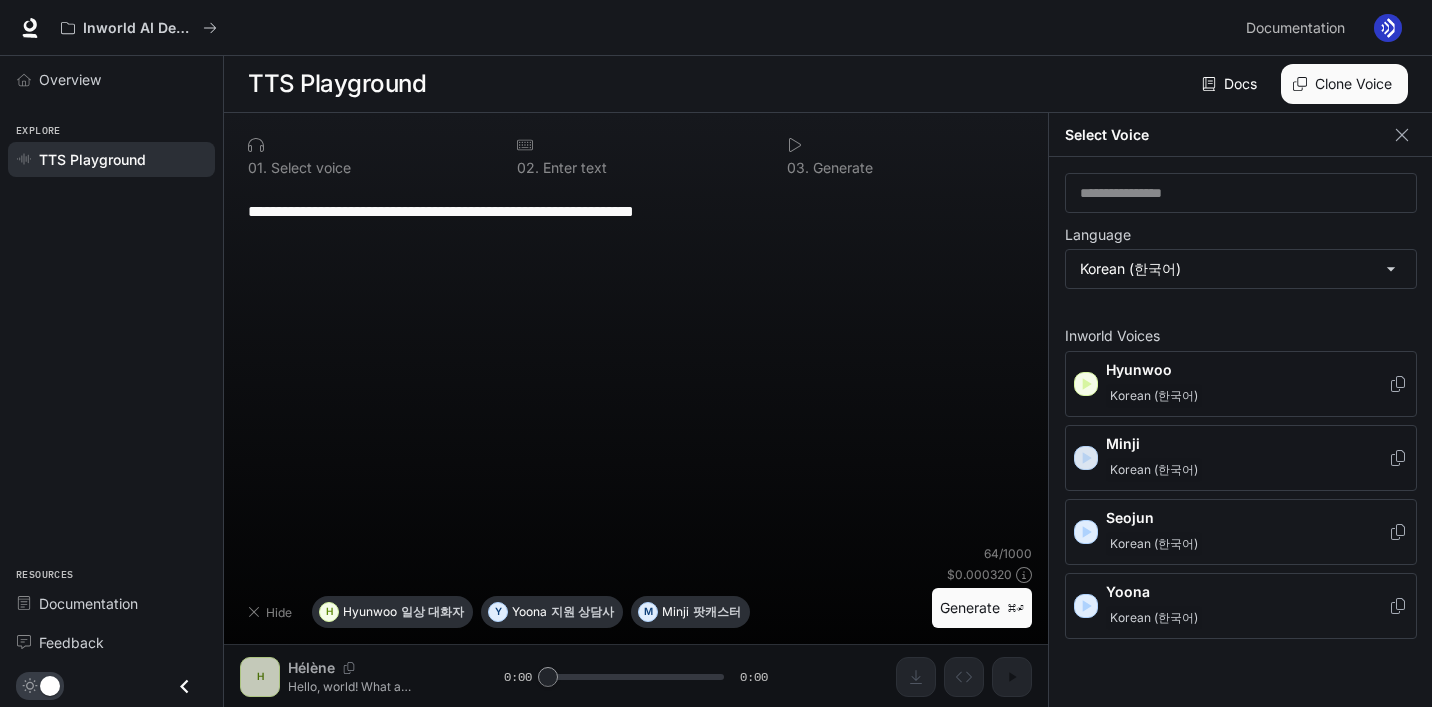 click 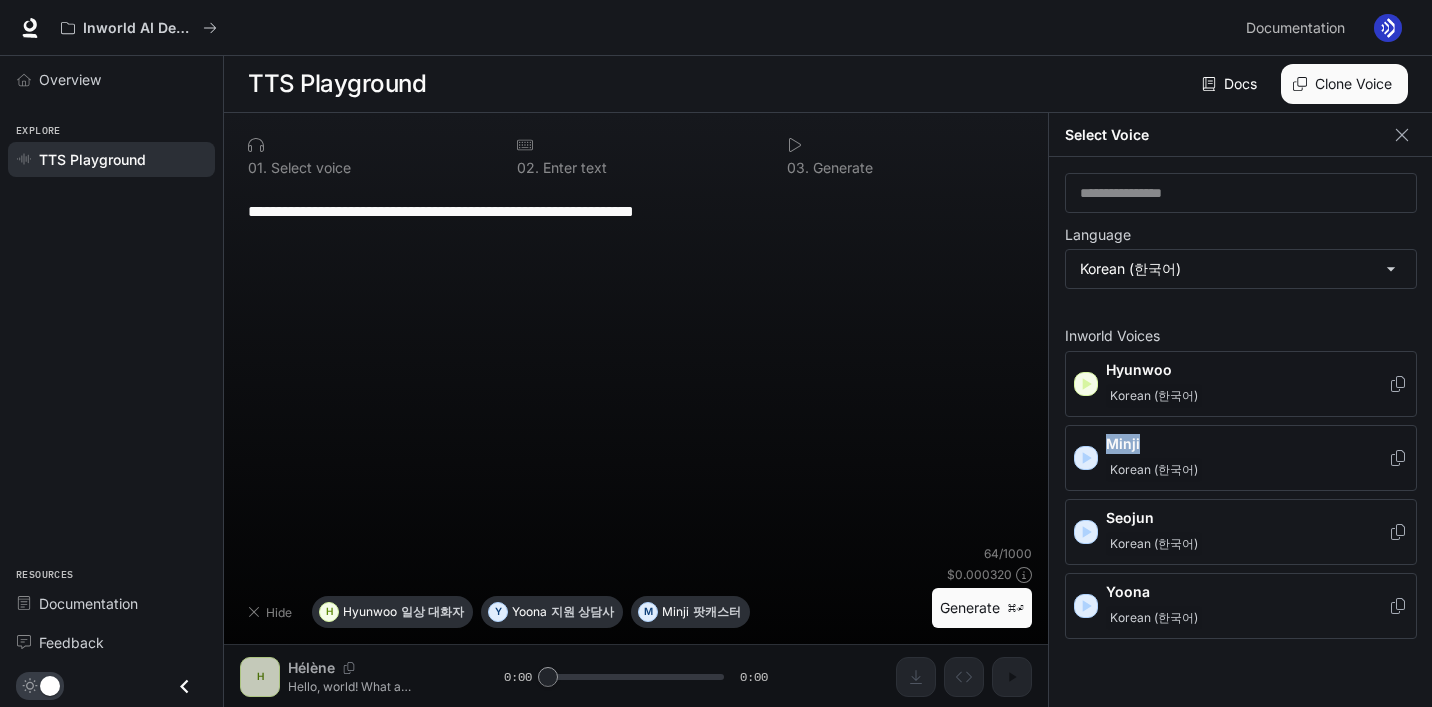 copy on "Minji" 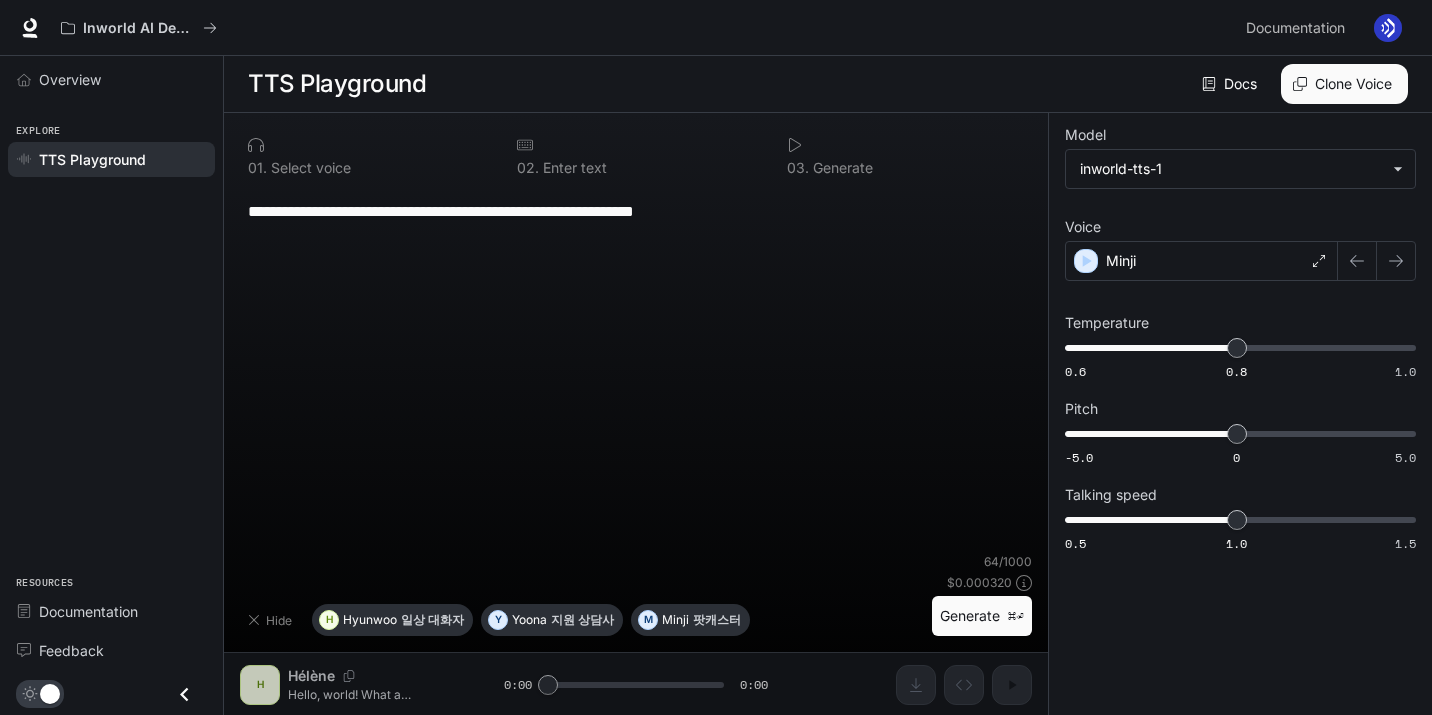 click on "Model" at bounding box center [1240, 139] 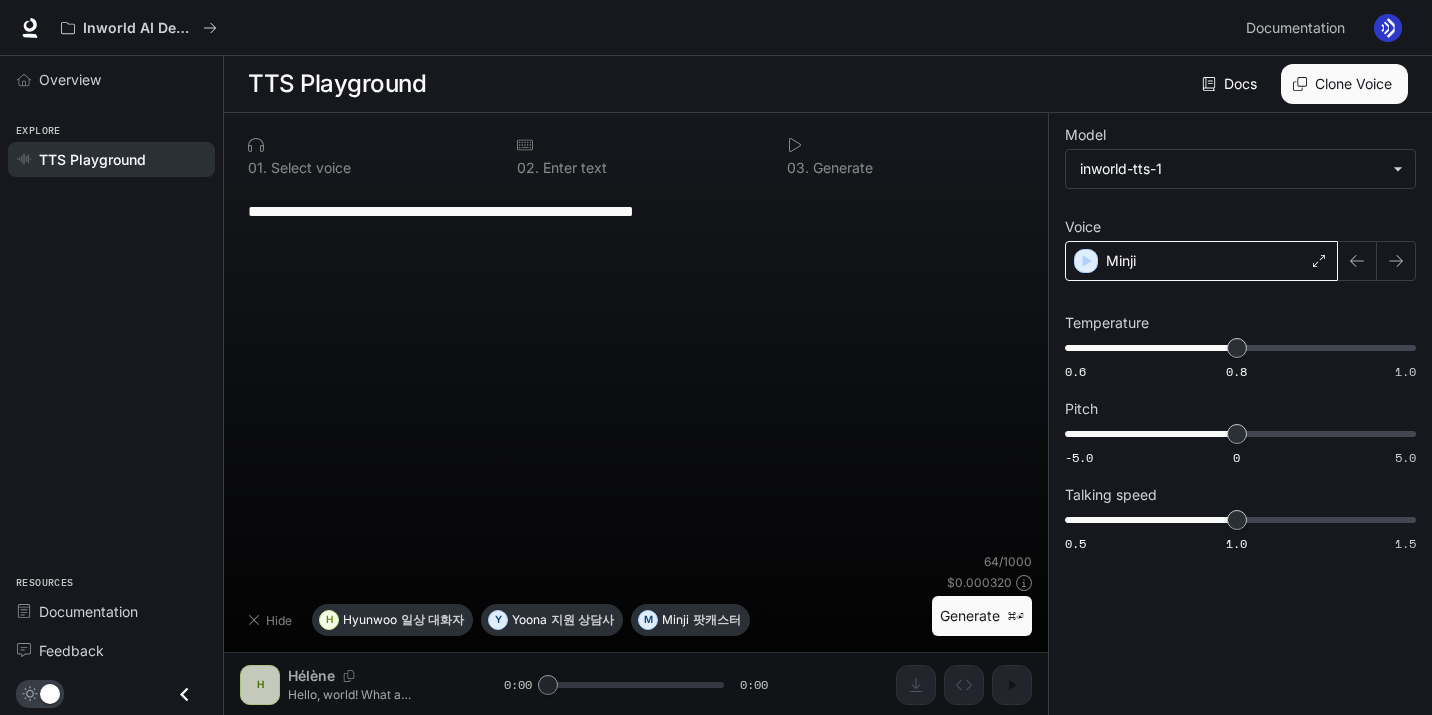 click on "Minji" at bounding box center (1201, 261) 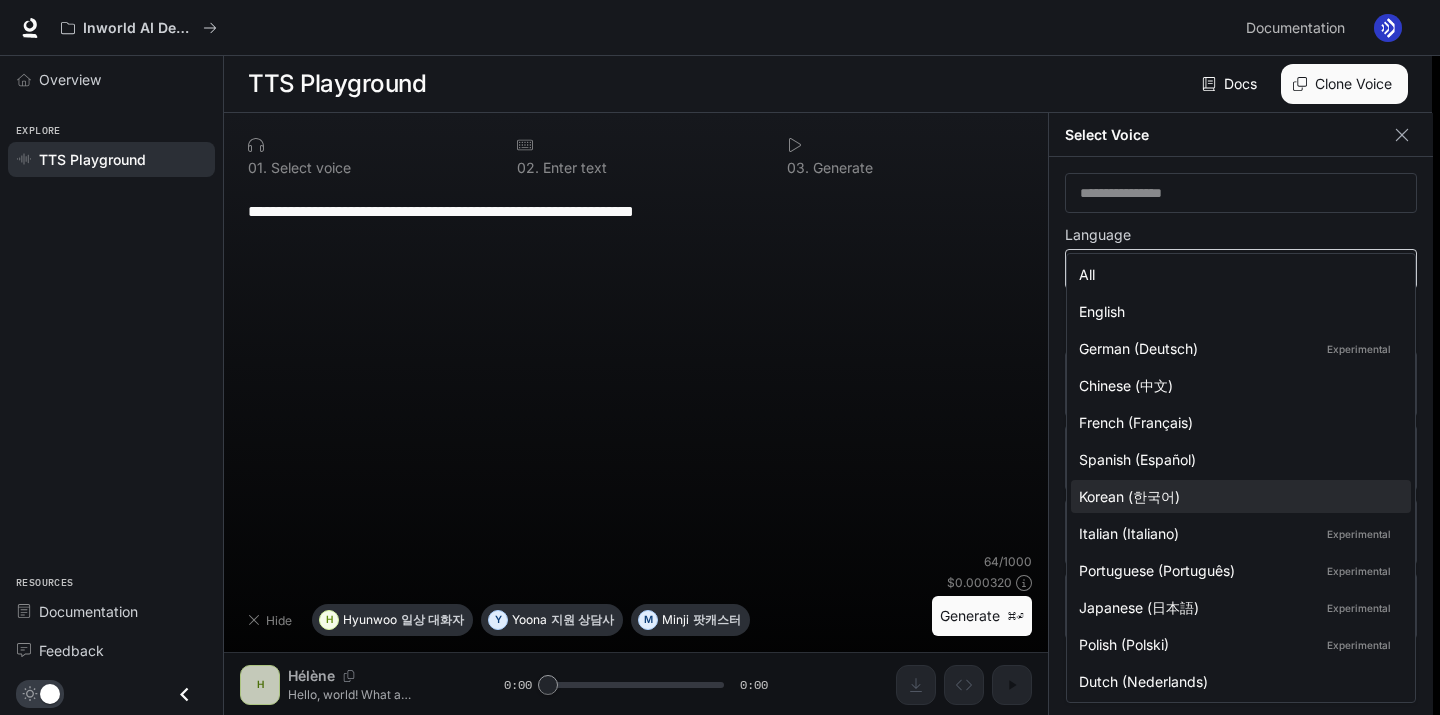 click on "**********" at bounding box center (720, 358) 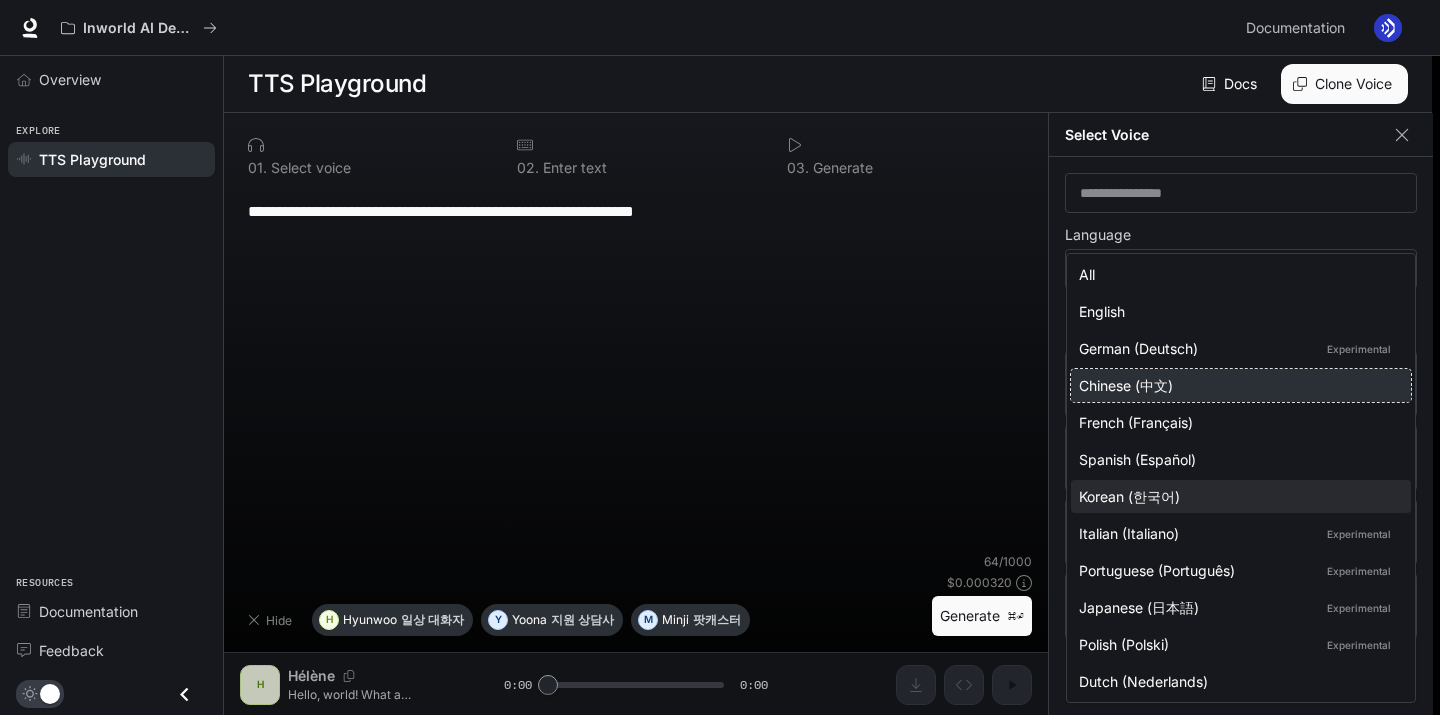 click on "Chinese (中文)" at bounding box center (1237, 385) 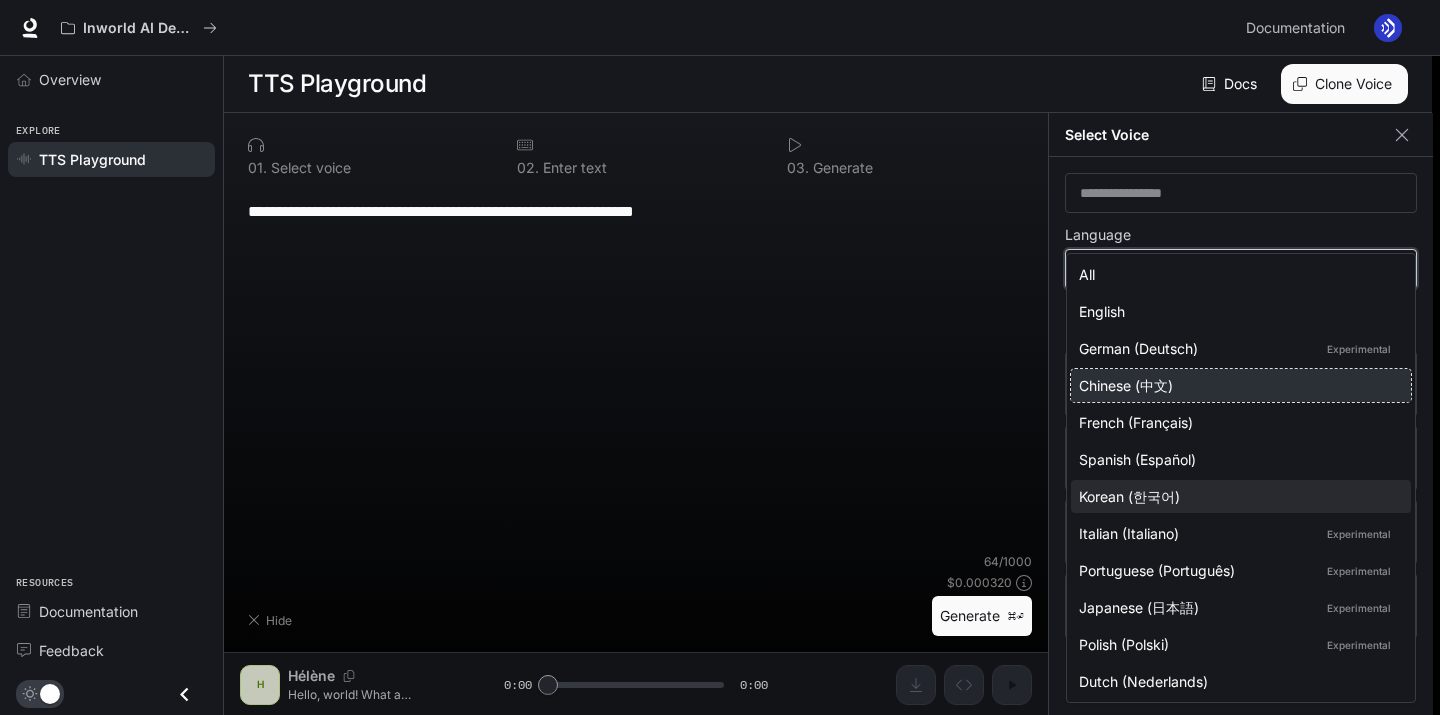 type on "*****" 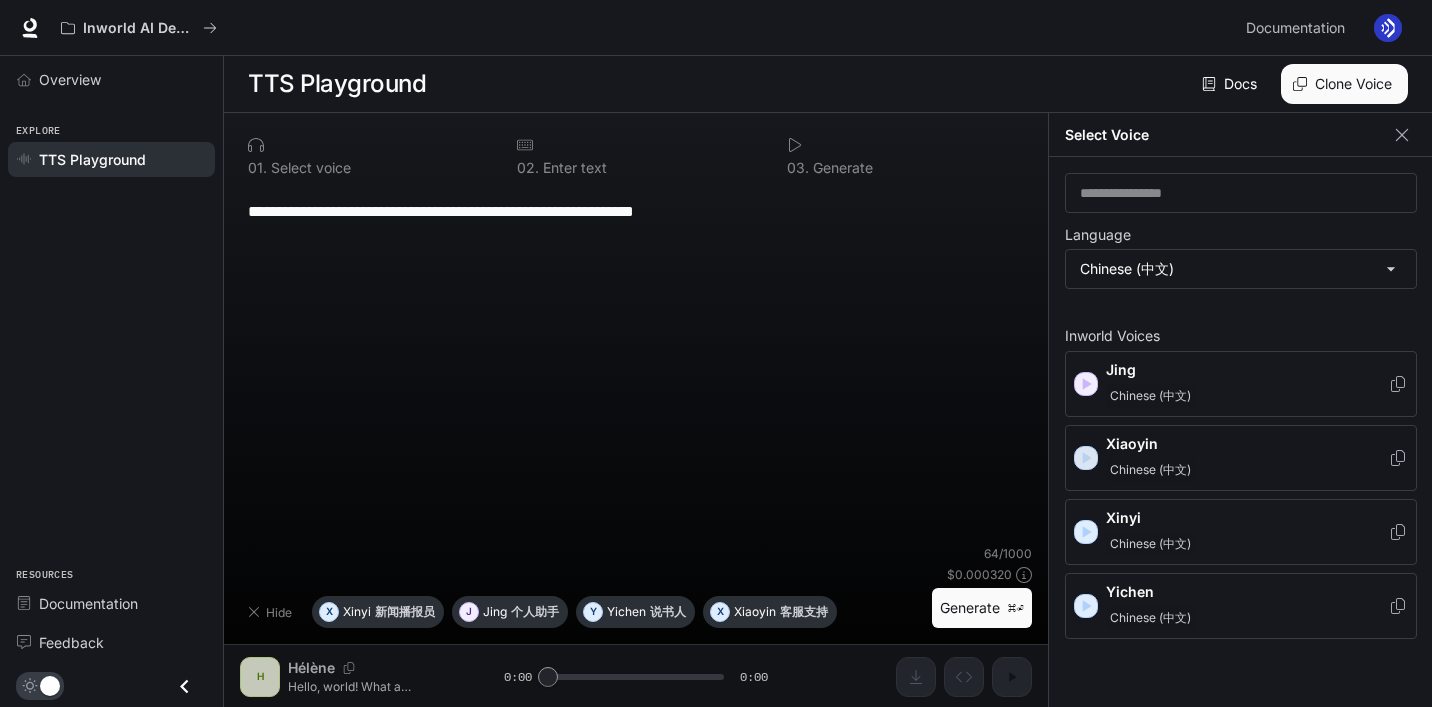 click 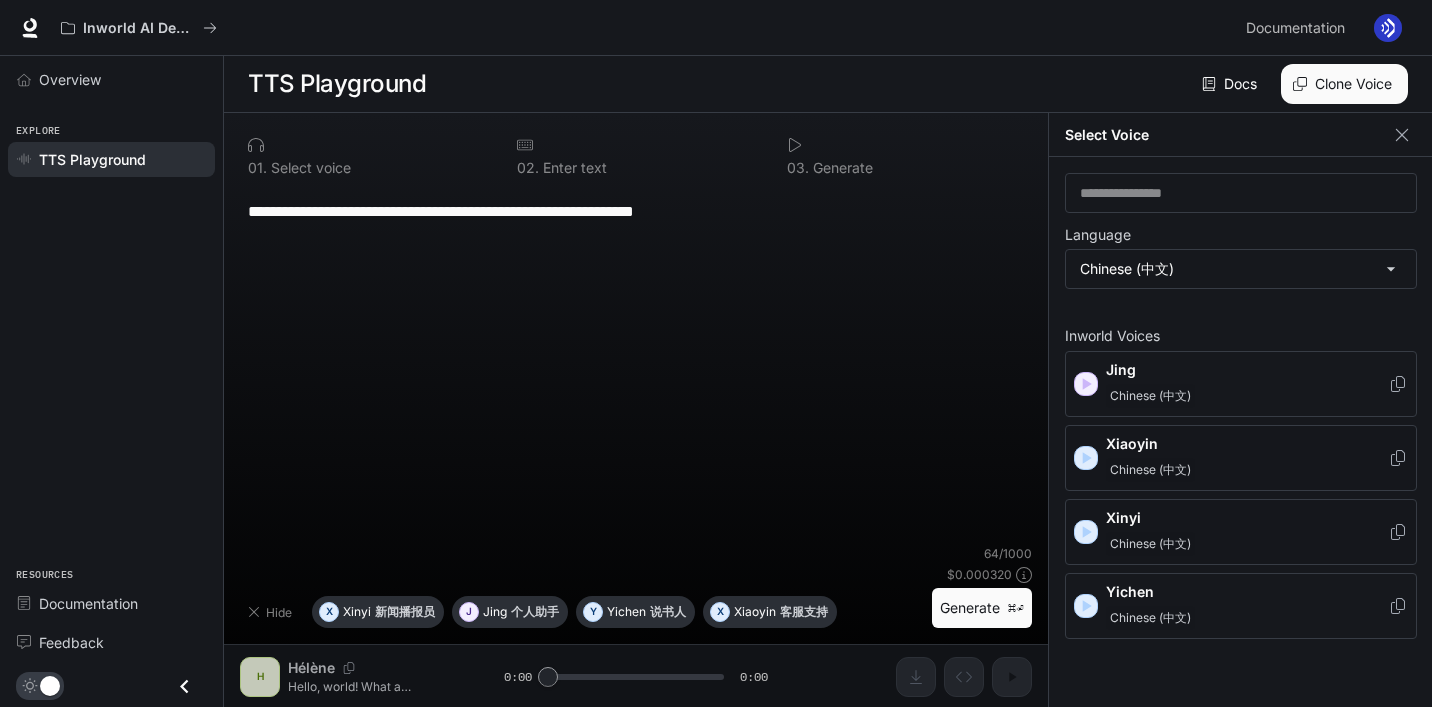 click 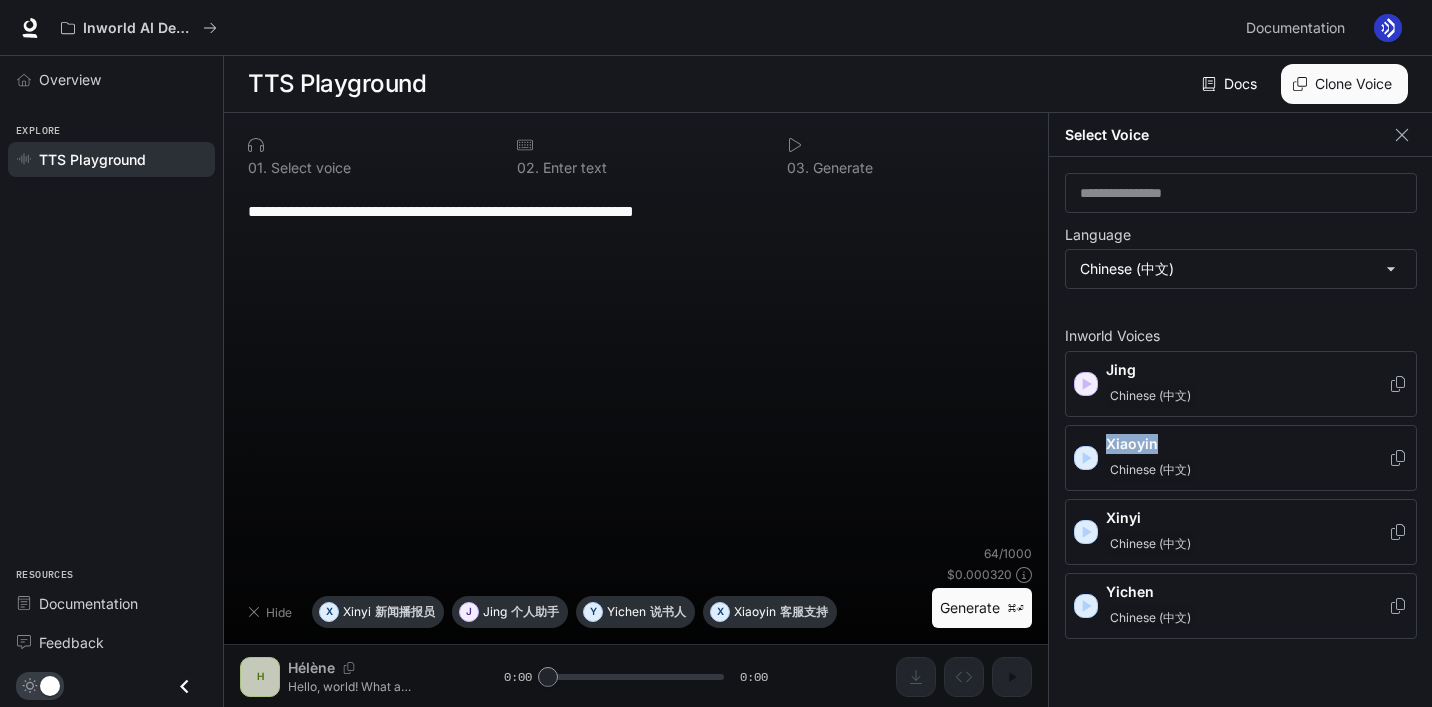 copy on "Xiaoyin" 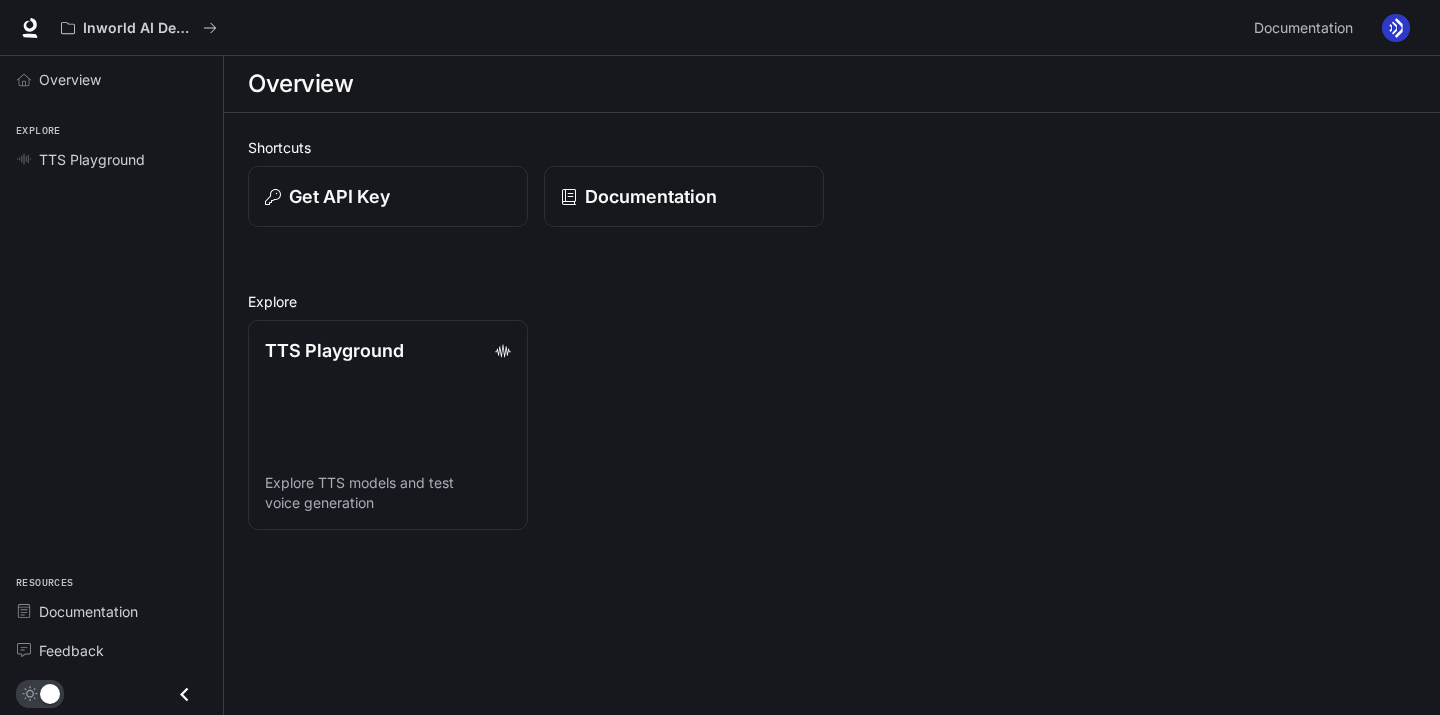 scroll, scrollTop: 0, scrollLeft: 0, axis: both 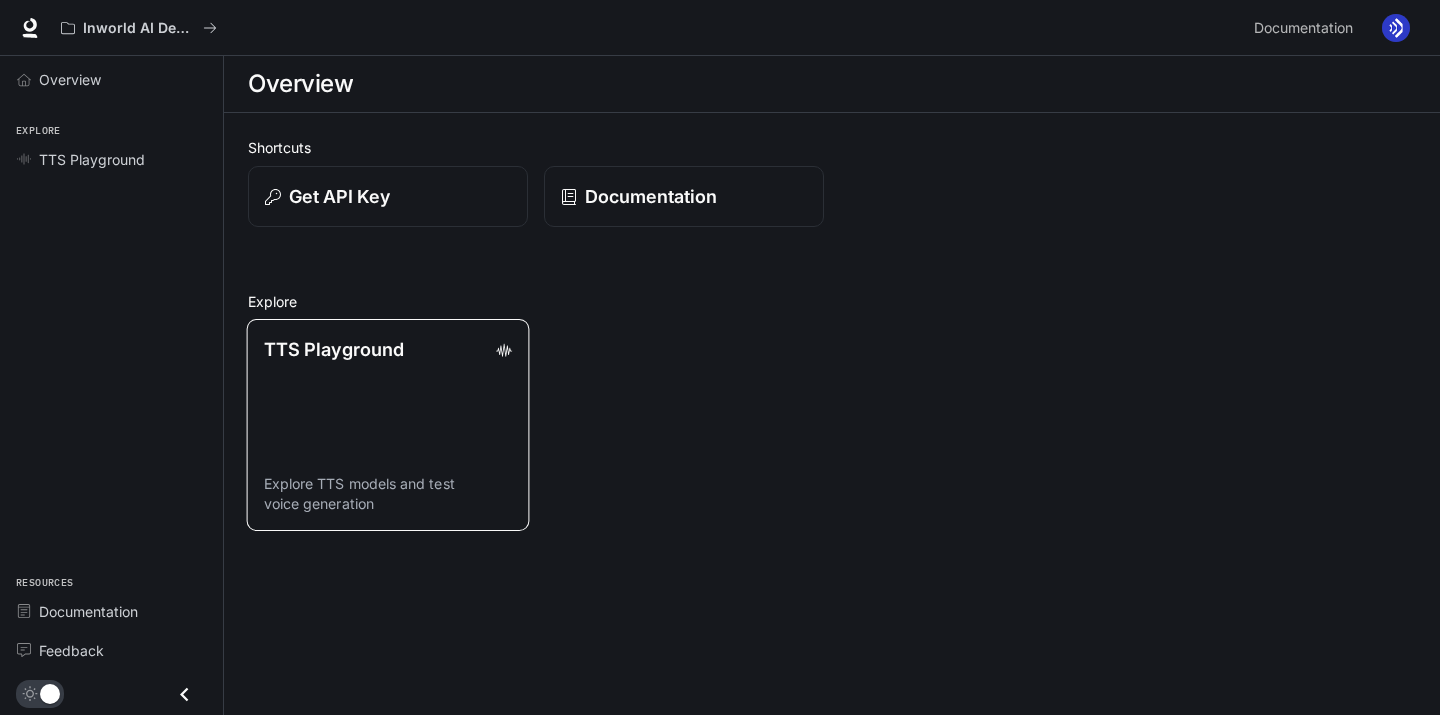 click on "TTS Playground Explore TTS models and test voice generation" at bounding box center (388, 425) 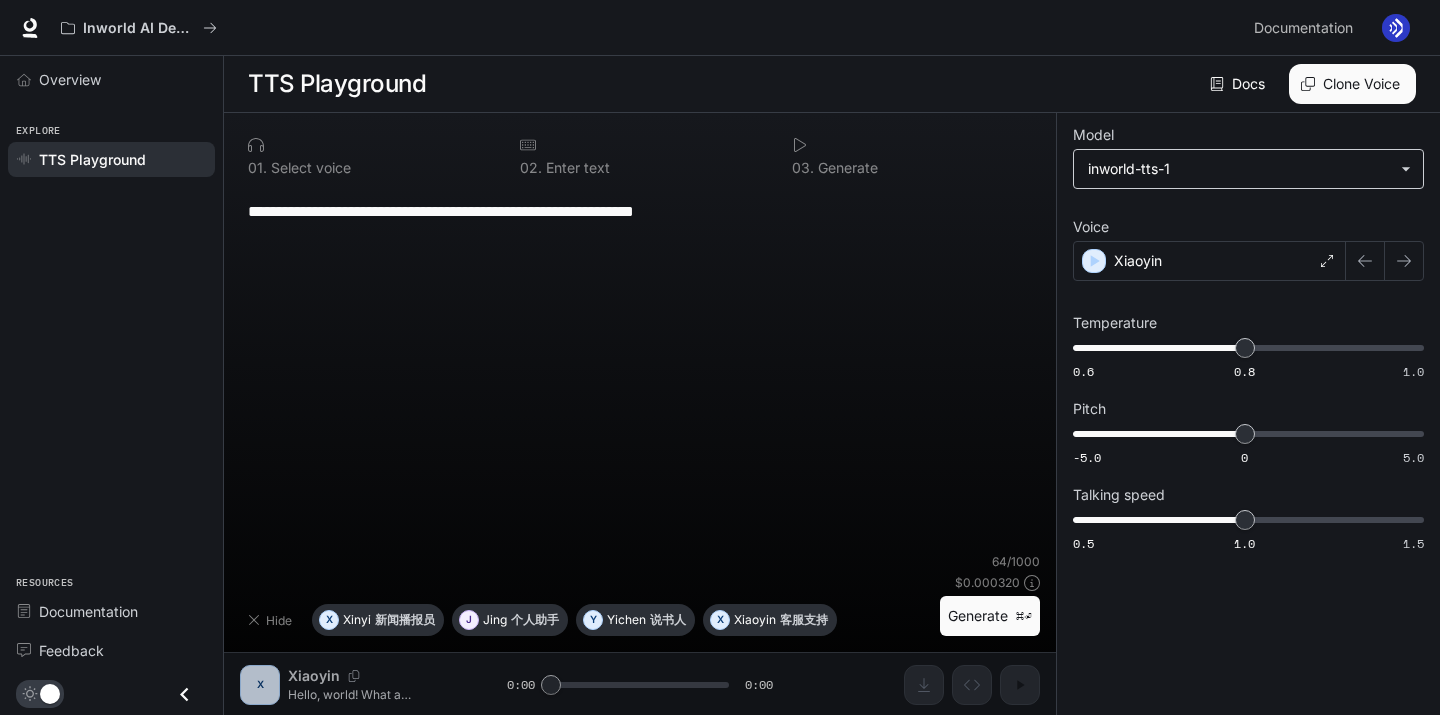 click on "**********" at bounding box center (720, 358) 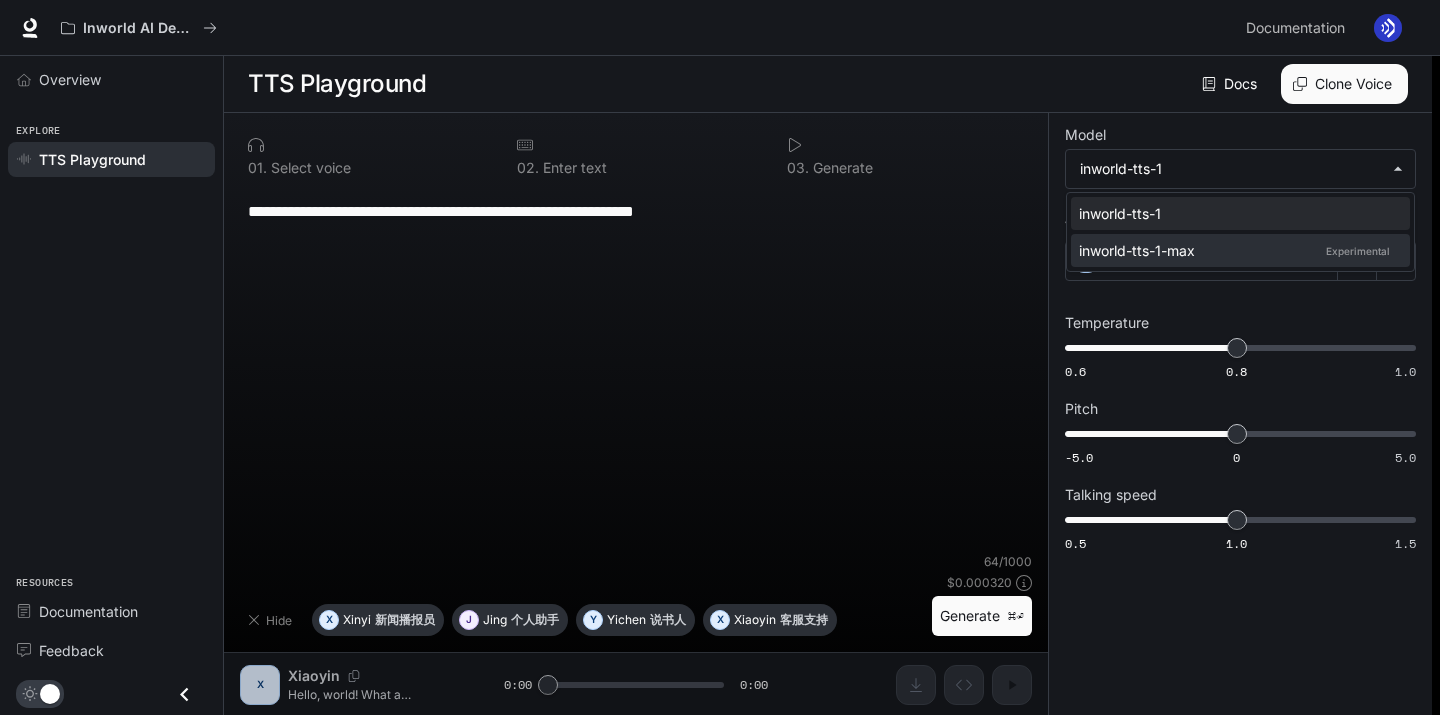 click on "inworld-tts-1-max Experimental" at bounding box center (1236, 250) 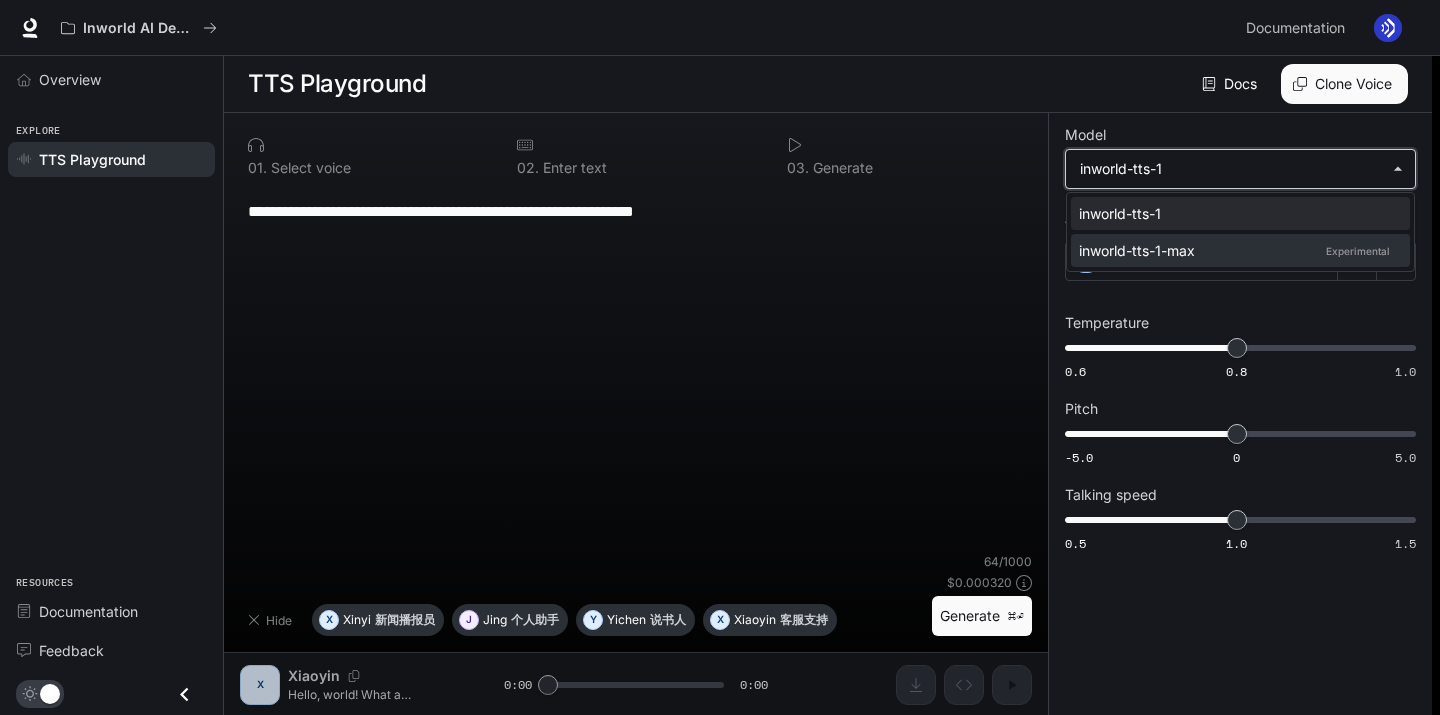 type on "**********" 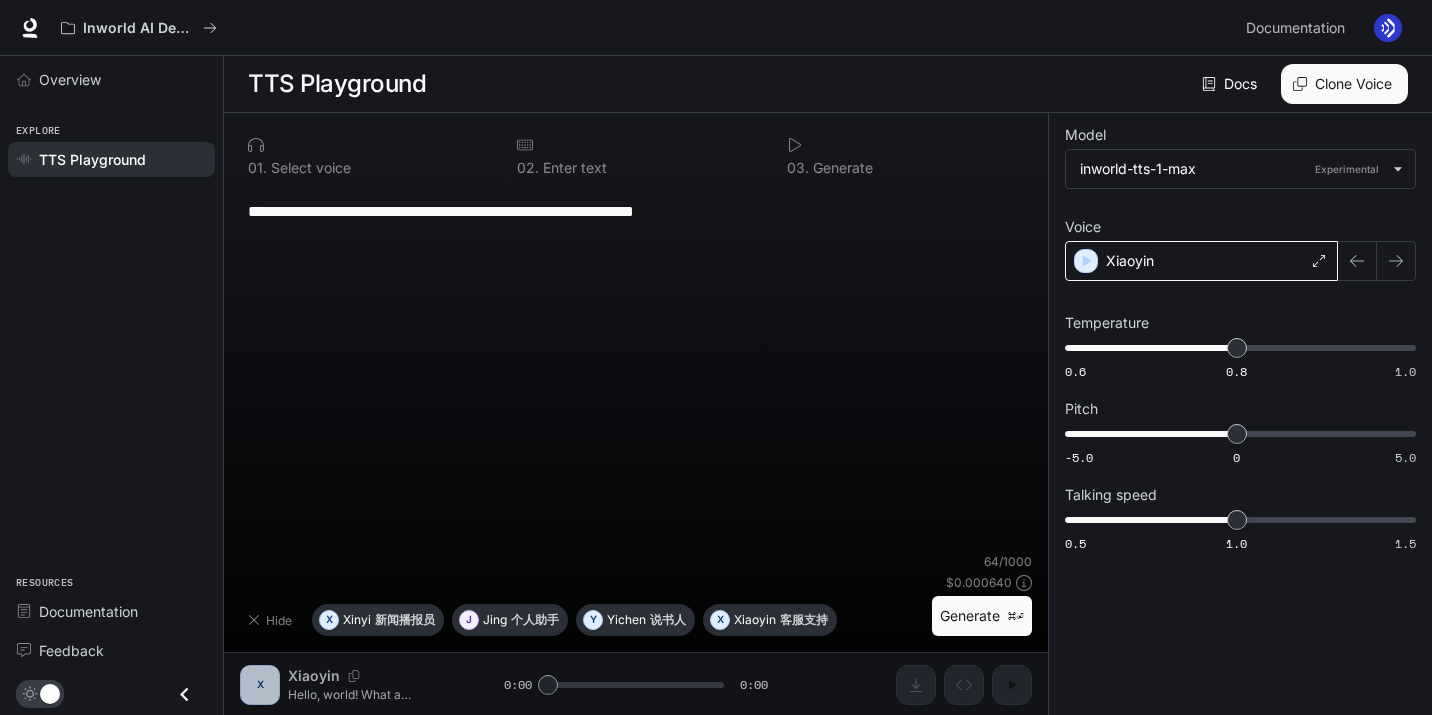 click on "Xiaoyin" at bounding box center (1201, 261) 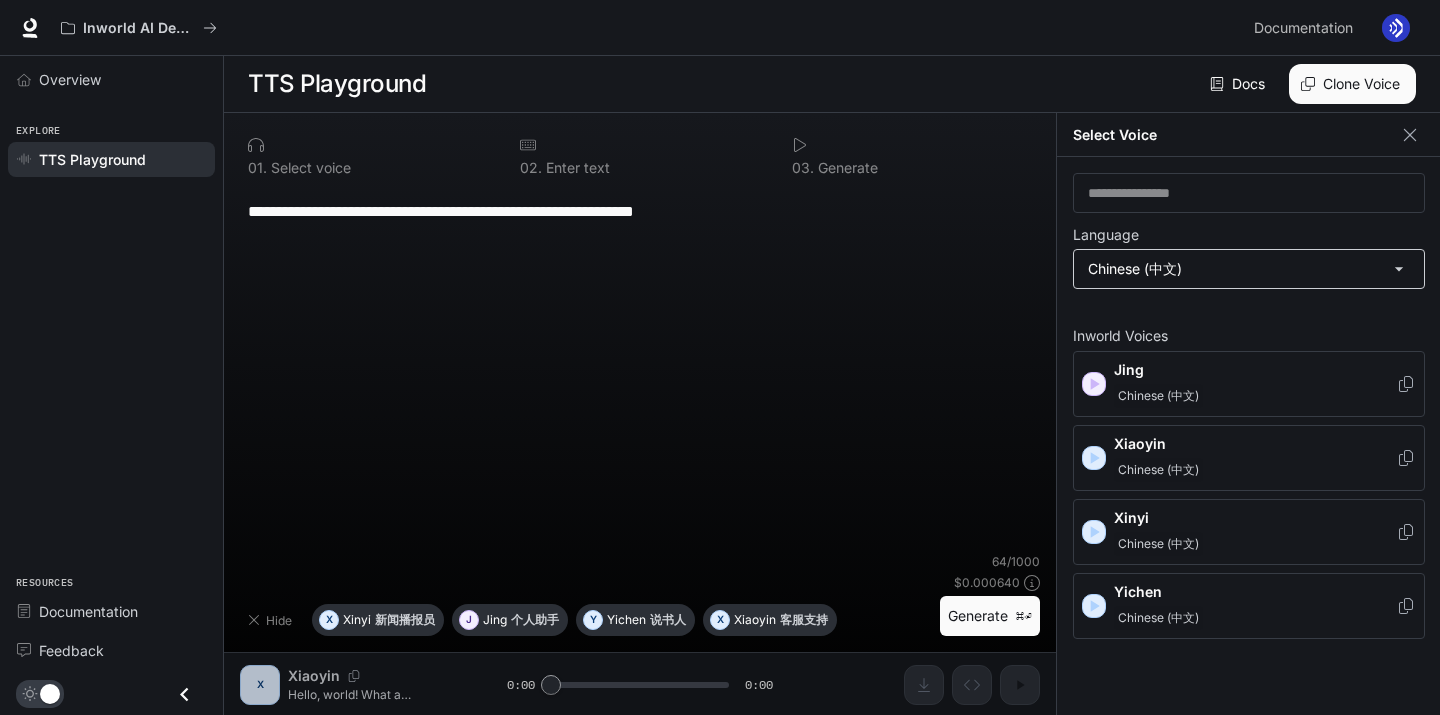 click on "**********" at bounding box center (720, 358) 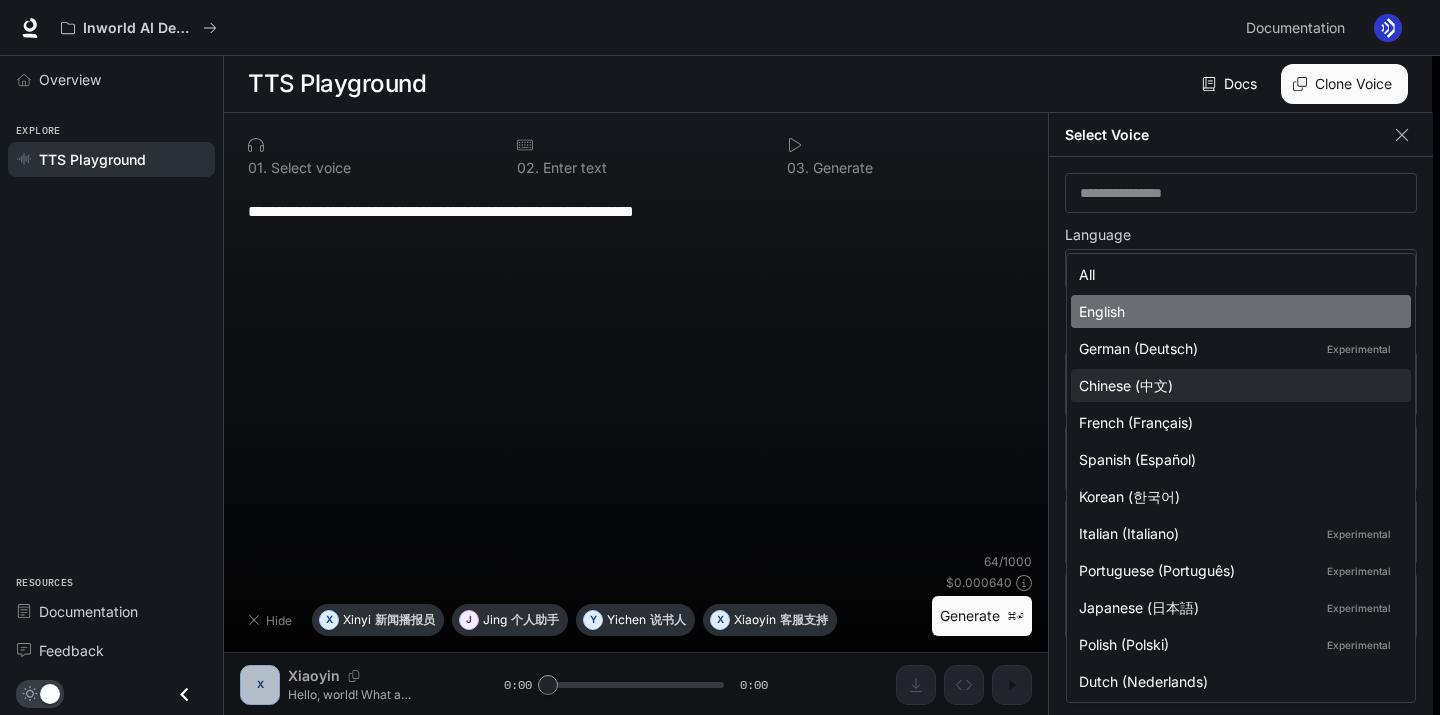 click on "English" at bounding box center (1241, 311) 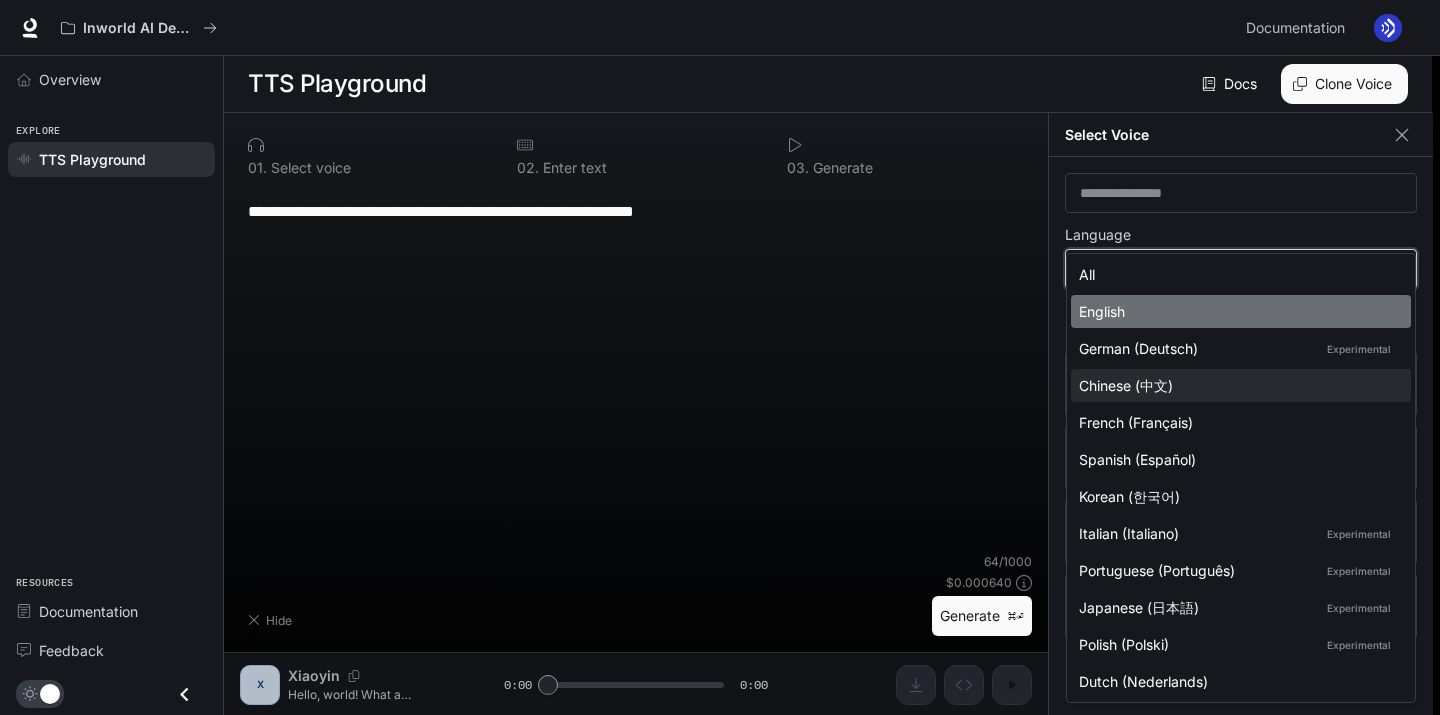 type on "*****" 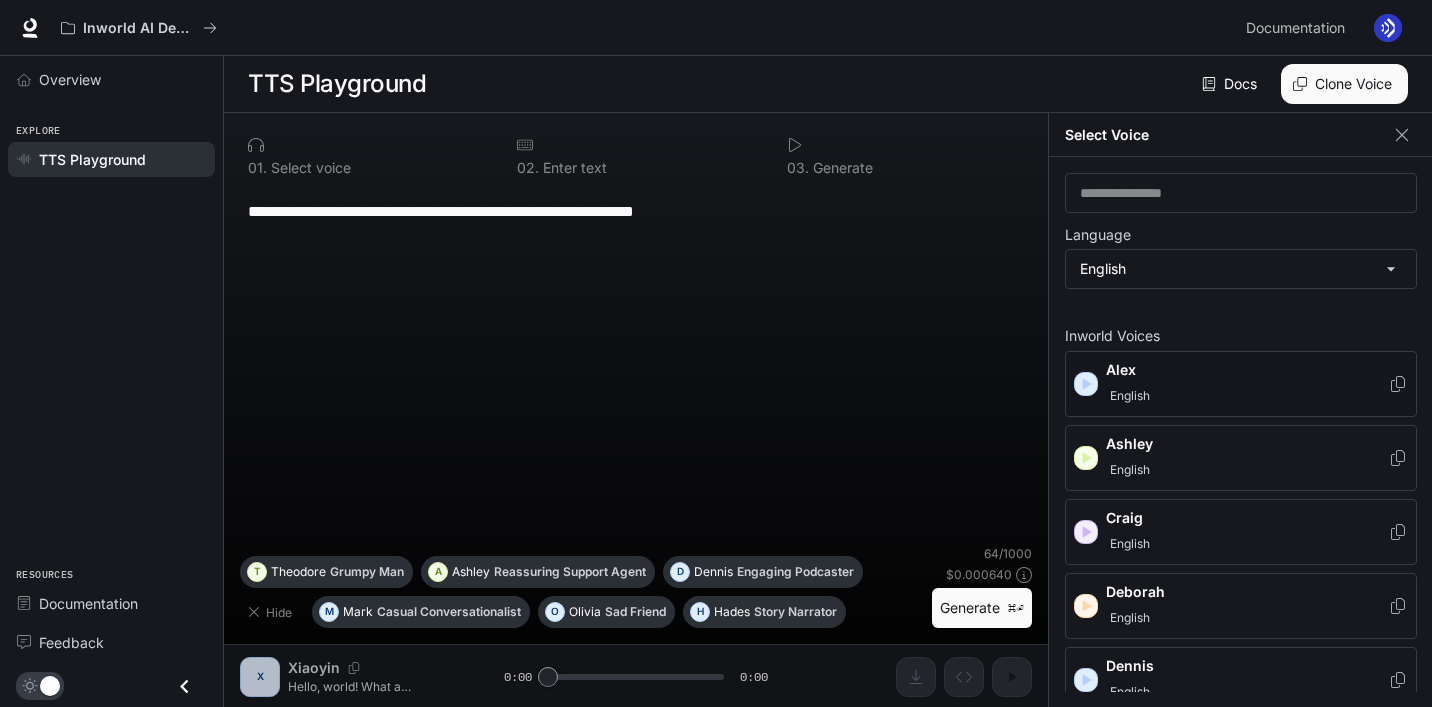 click 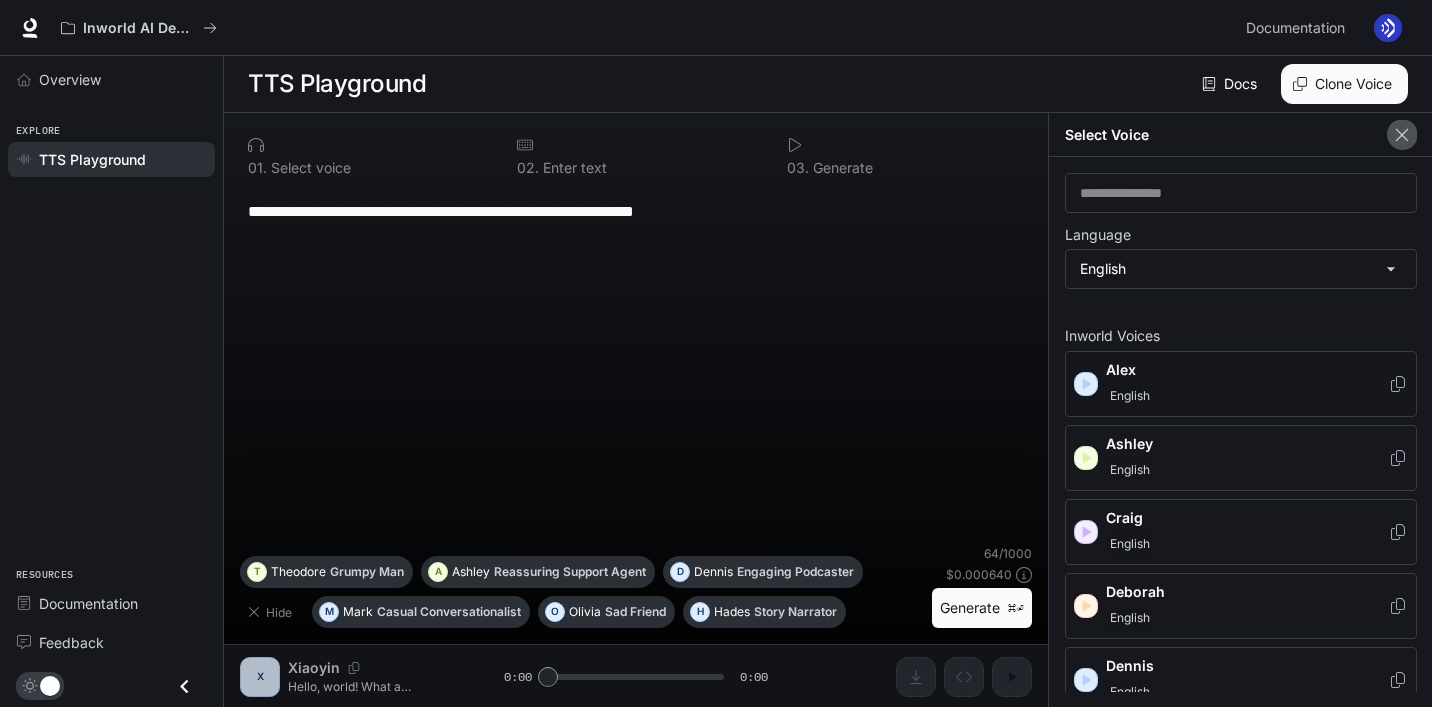 click 